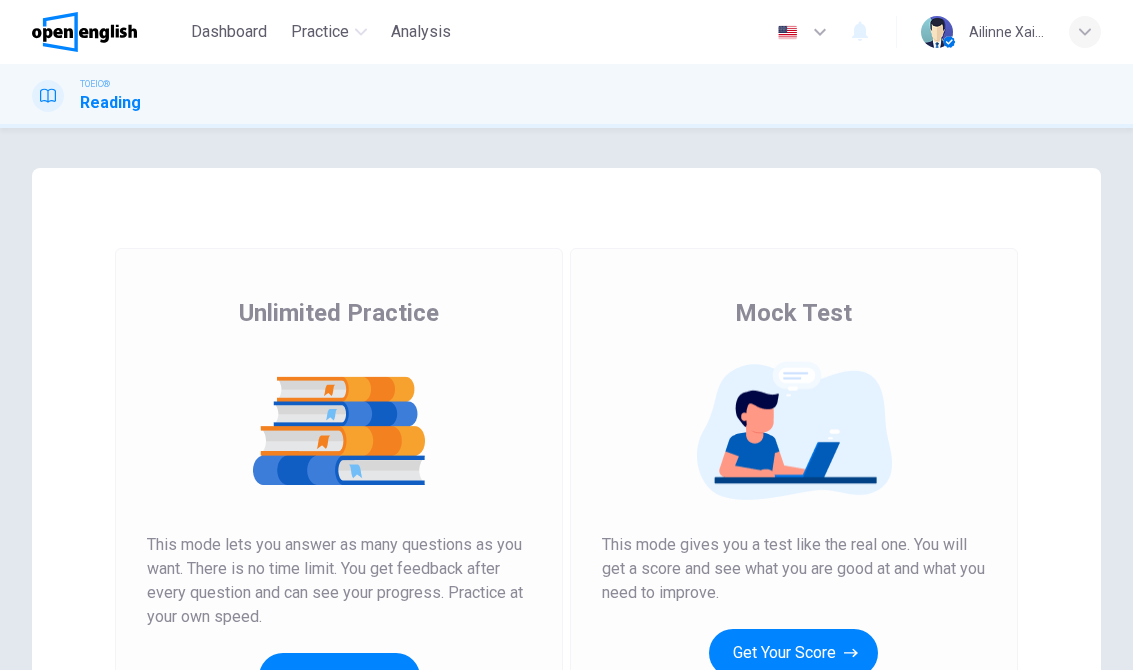 scroll, scrollTop: 0, scrollLeft: 0, axis: both 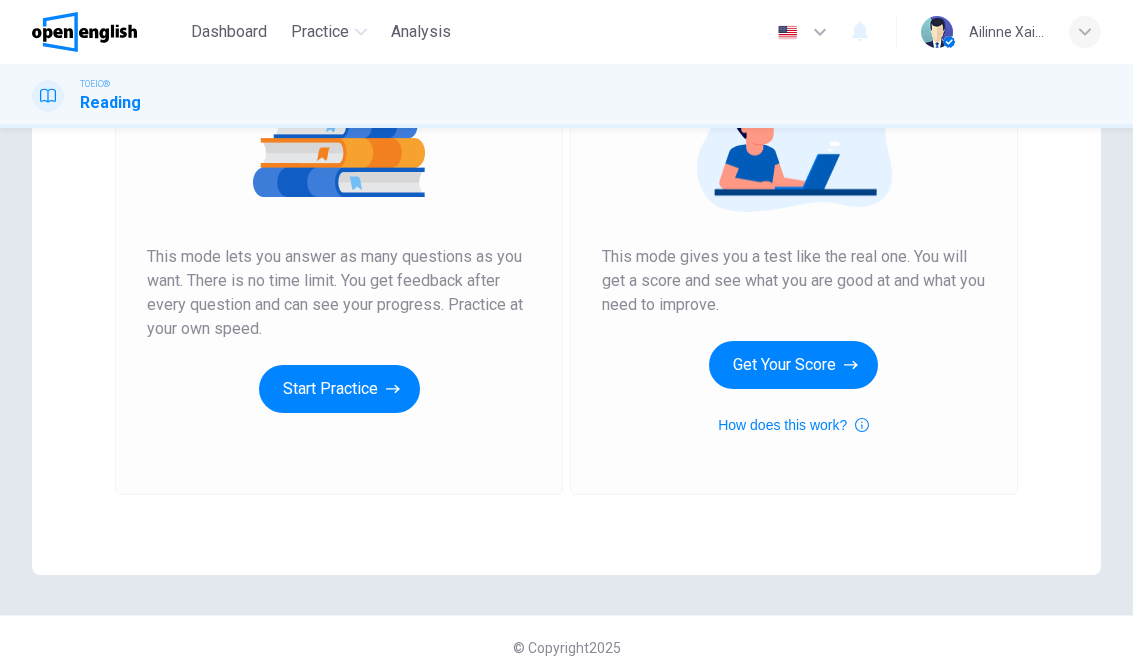 click on "Start Practice" at bounding box center (339, 389) 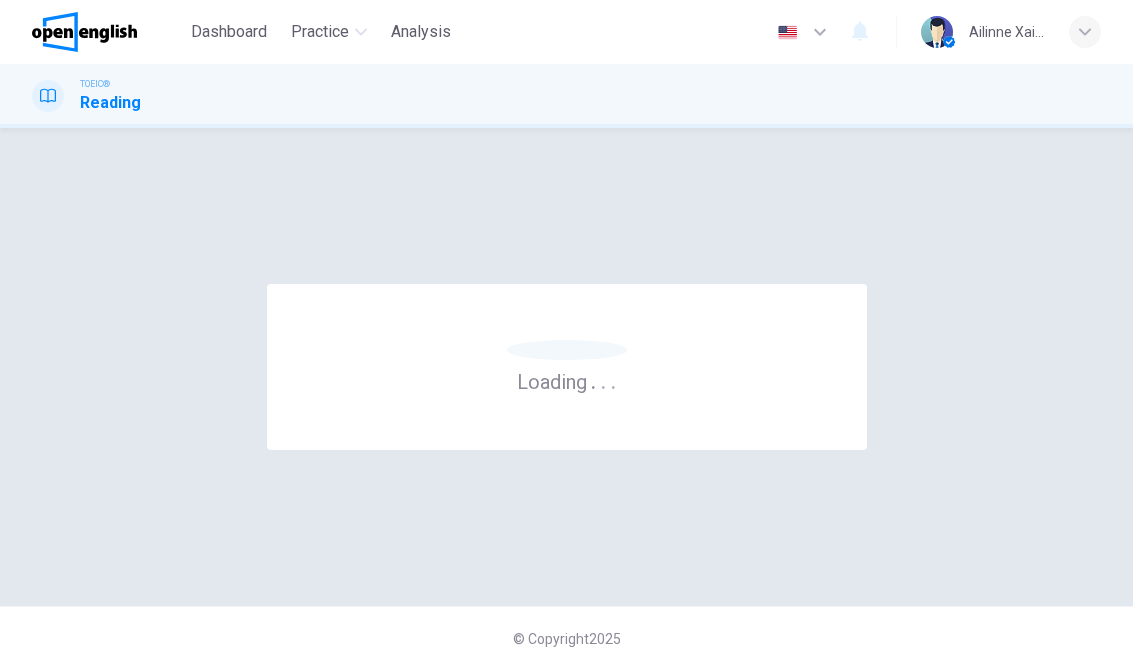 scroll, scrollTop: 0, scrollLeft: 0, axis: both 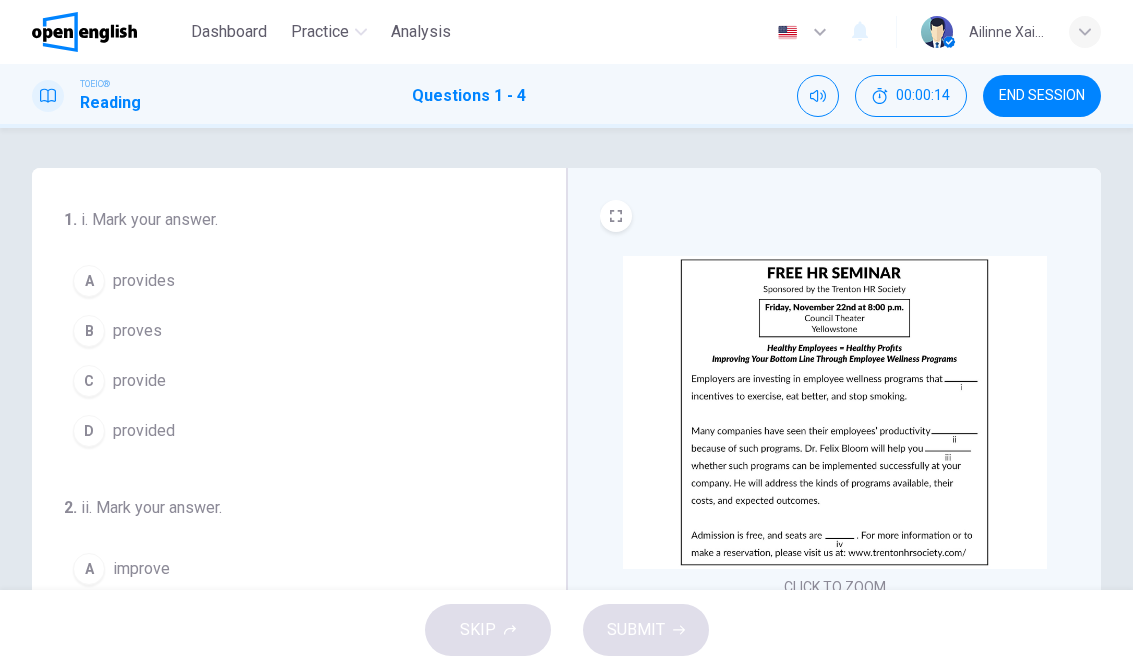 click on "A provides" at bounding box center [287, 281] 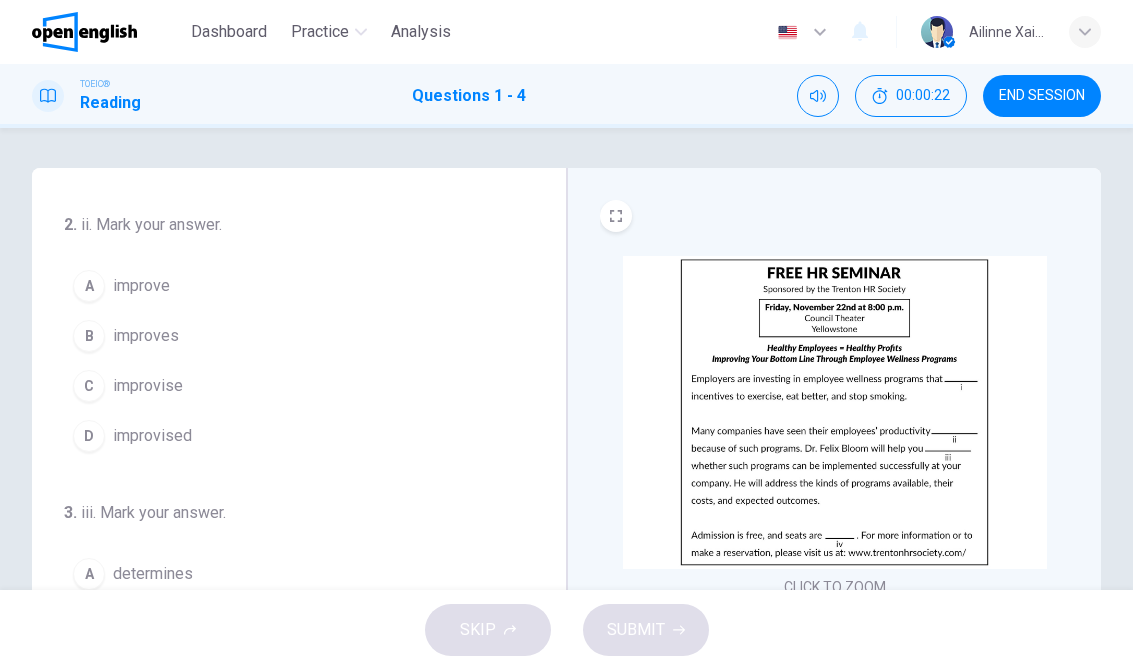 scroll, scrollTop: 281, scrollLeft: 0, axis: vertical 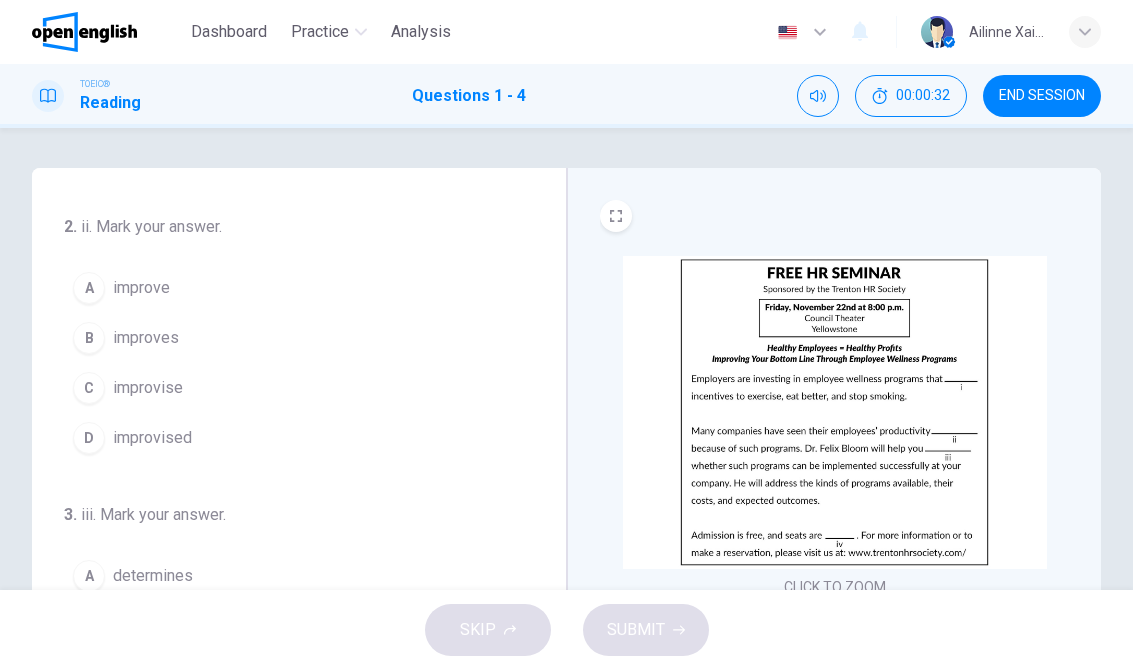 click on "A" at bounding box center [89, 288] 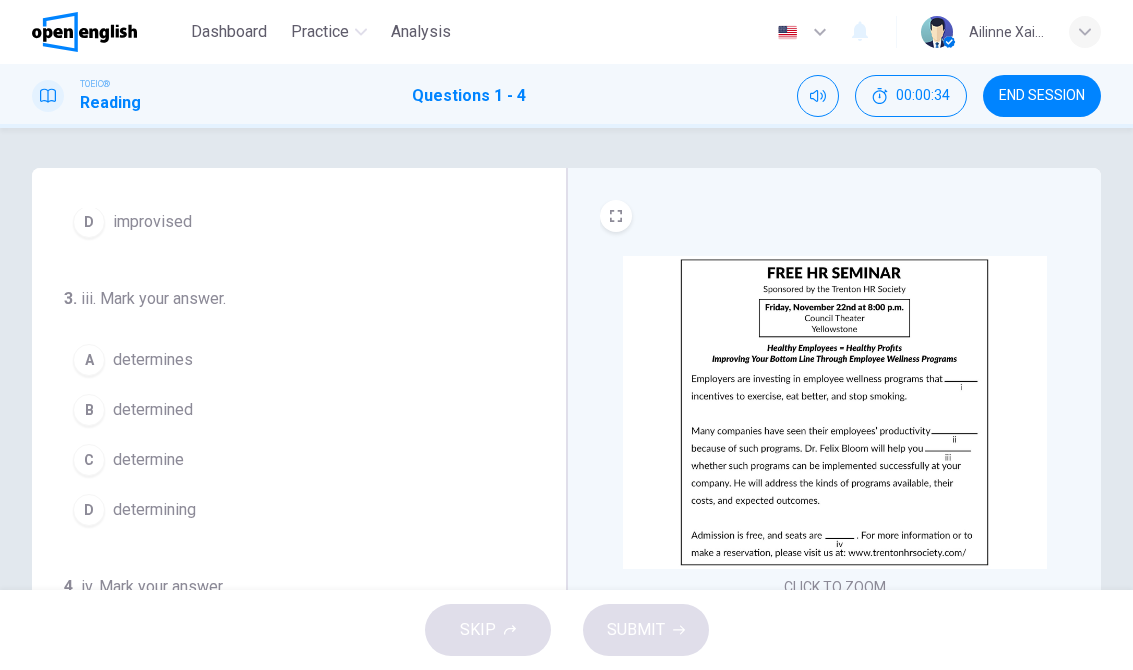 scroll, scrollTop: 497, scrollLeft: 0, axis: vertical 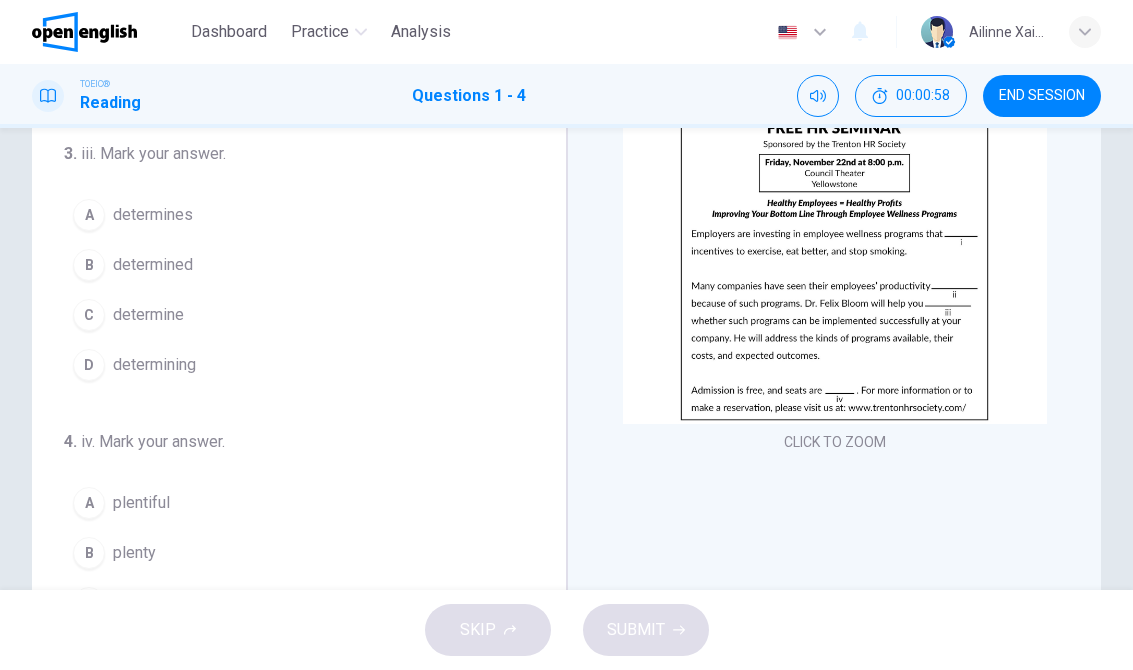 click on "C" at bounding box center (89, 315) 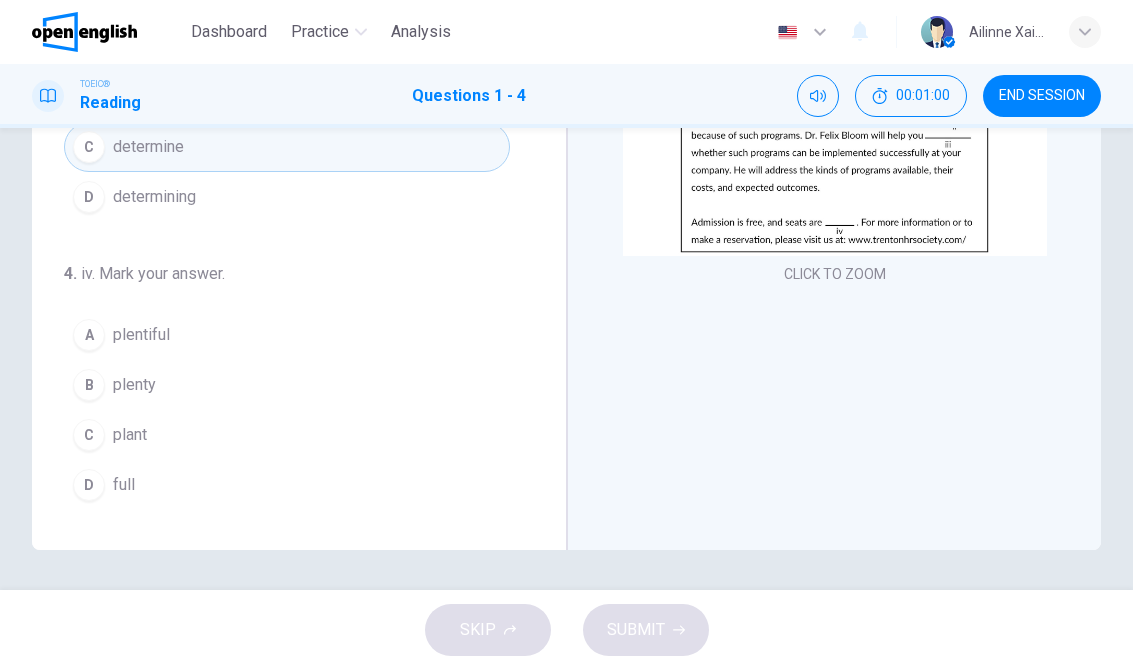 scroll, scrollTop: 313, scrollLeft: 0, axis: vertical 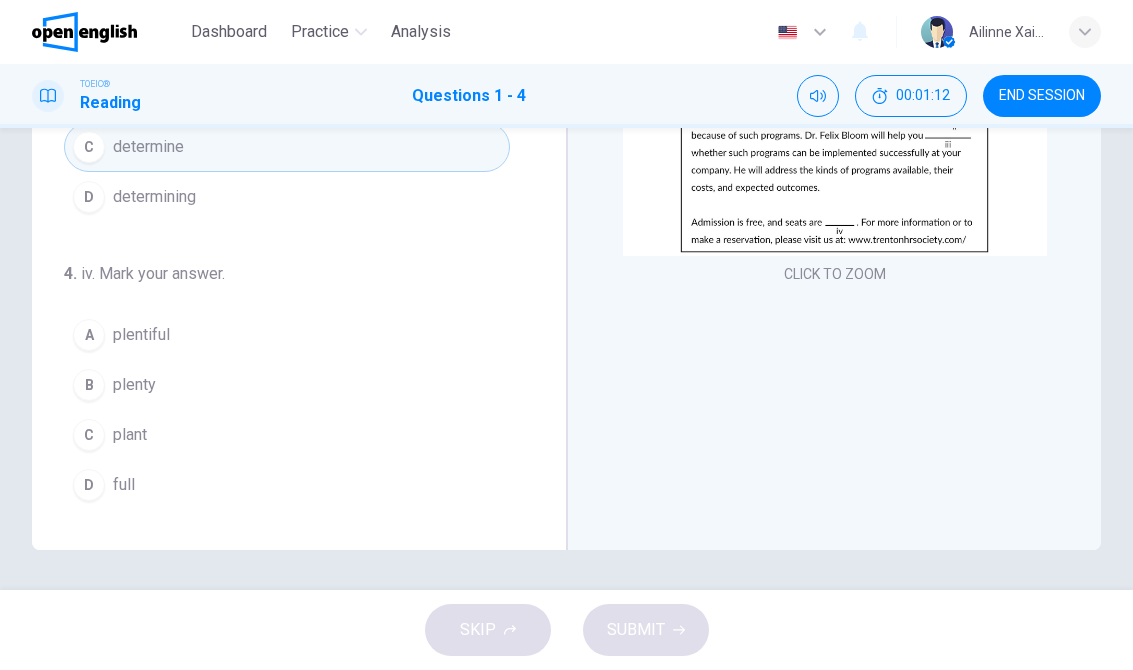click on "B plenty" at bounding box center (287, 385) 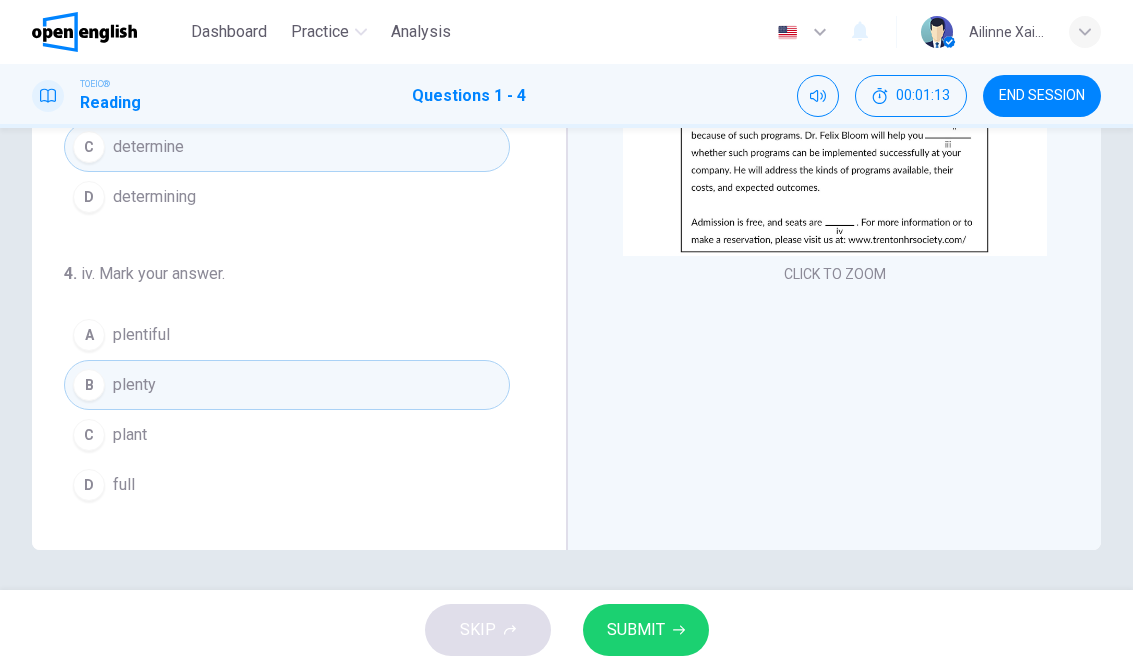 click on "SUBMIT" at bounding box center [636, 630] 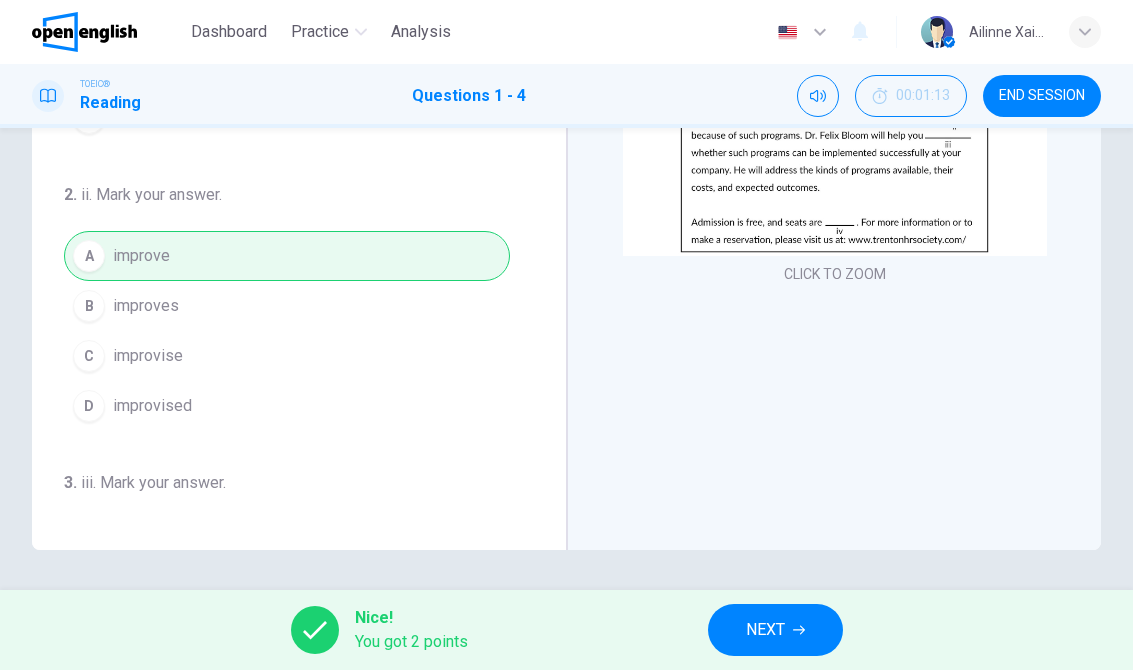 scroll, scrollTop: 0, scrollLeft: 0, axis: both 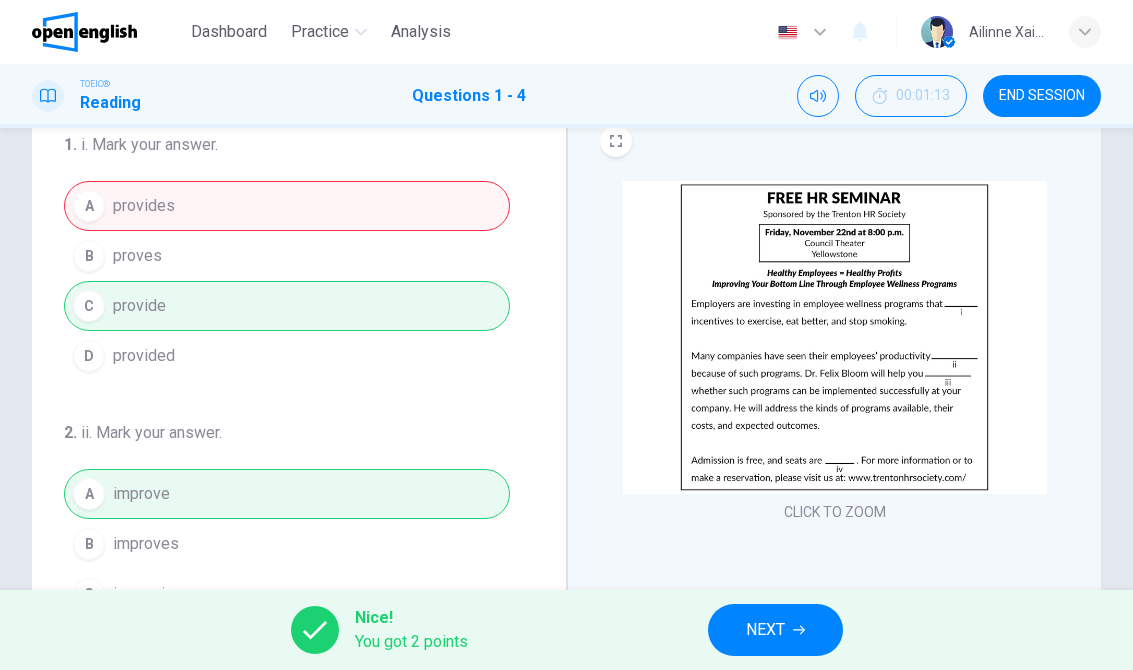 click on "1 .   i. Mark your answer. A provides B proves C provide D provided 2 .   ii. Mark your answer. A improve B improves C improvise D improvised 3 .   iii. Mark your answer. A determines B determined C determine D determining 4 .   iv. Mark your answer. A plentiful B plenty C plant D full CLICK TO ZOOM" at bounding box center [566, 440] 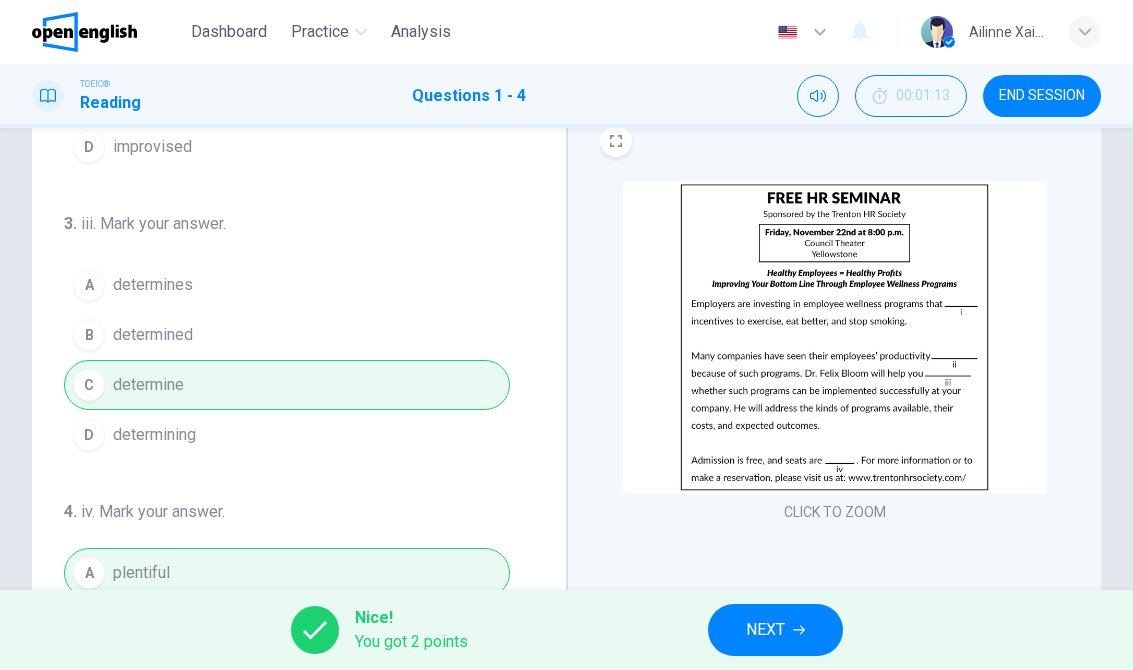 scroll, scrollTop: 497, scrollLeft: 0, axis: vertical 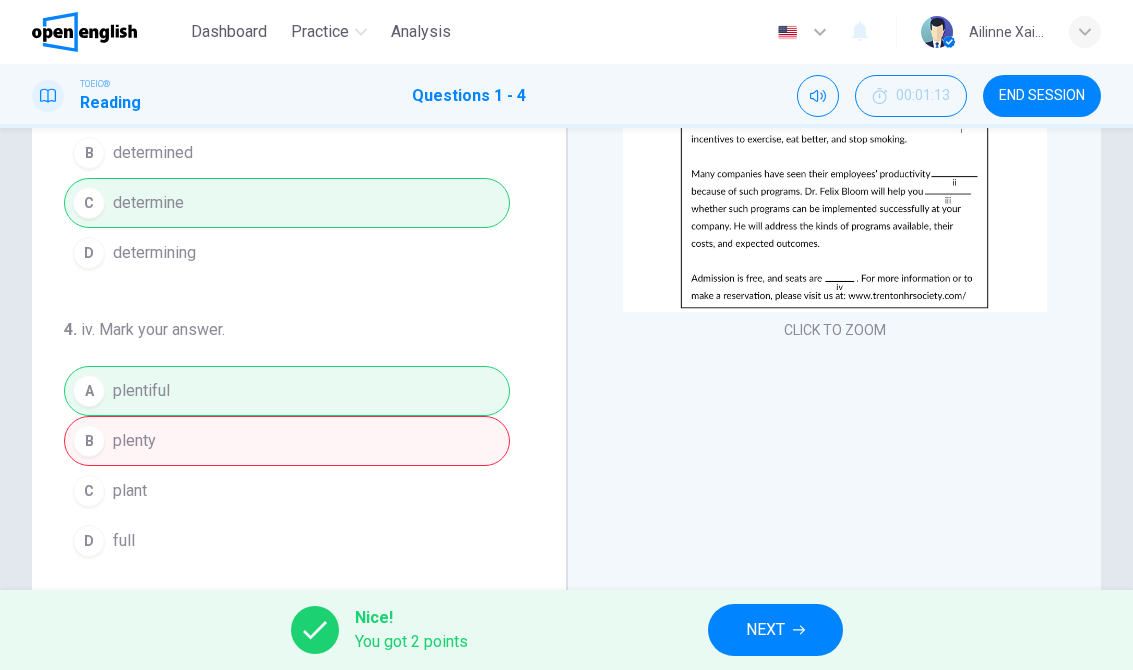 click on "NEXT" at bounding box center (775, 630) 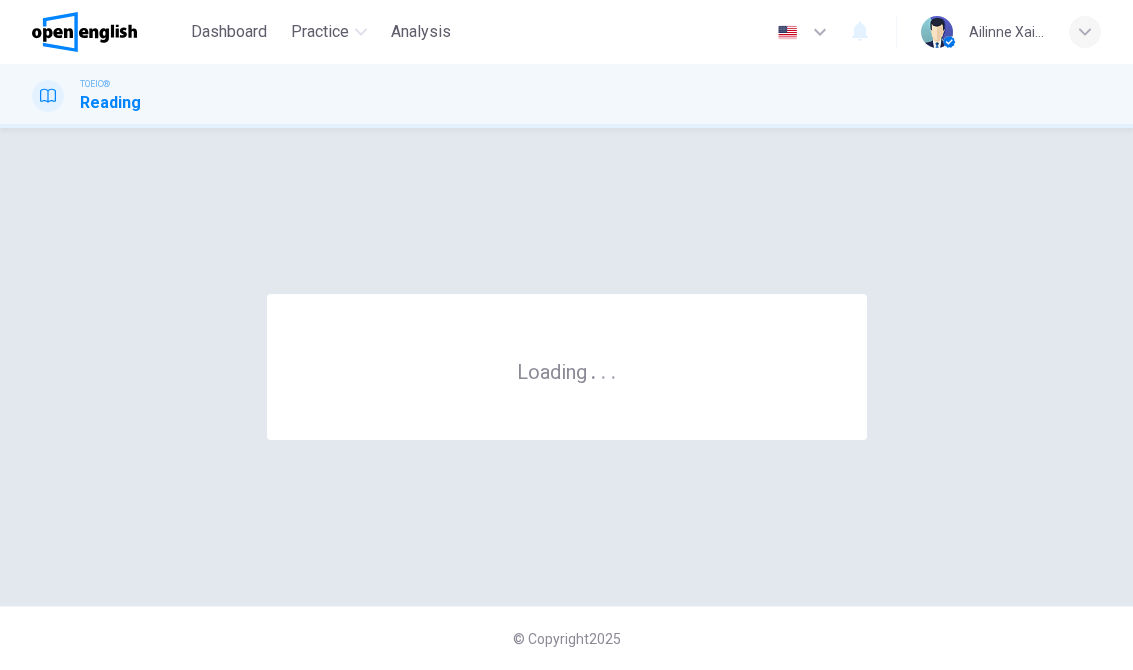 scroll, scrollTop: 0, scrollLeft: 0, axis: both 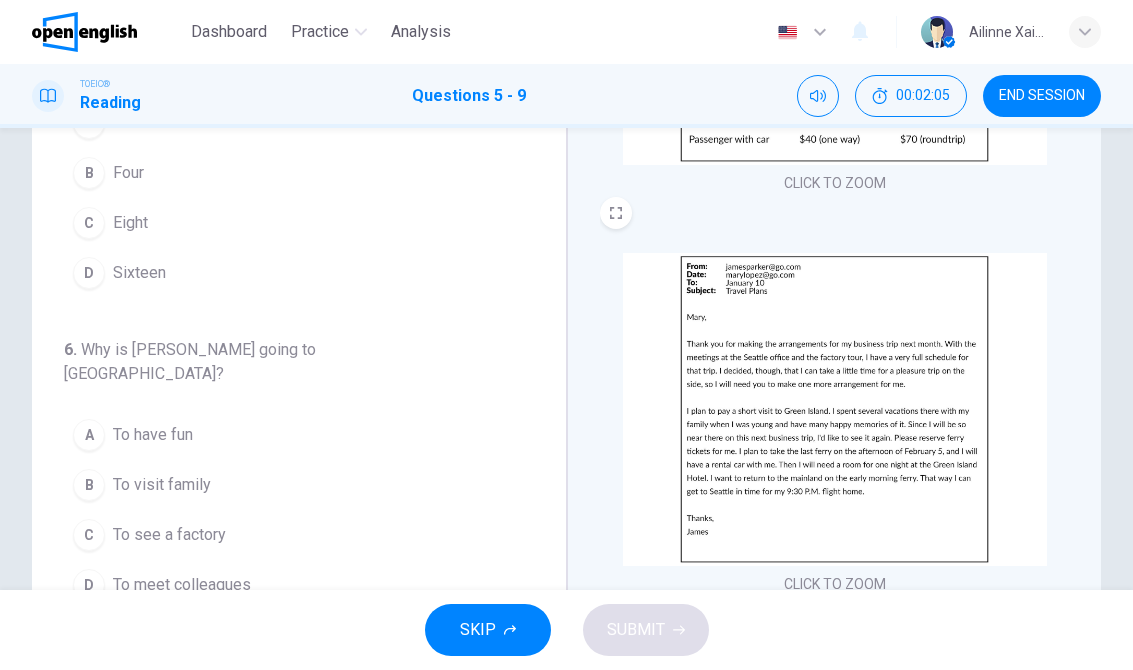 click at bounding box center [835, 409] 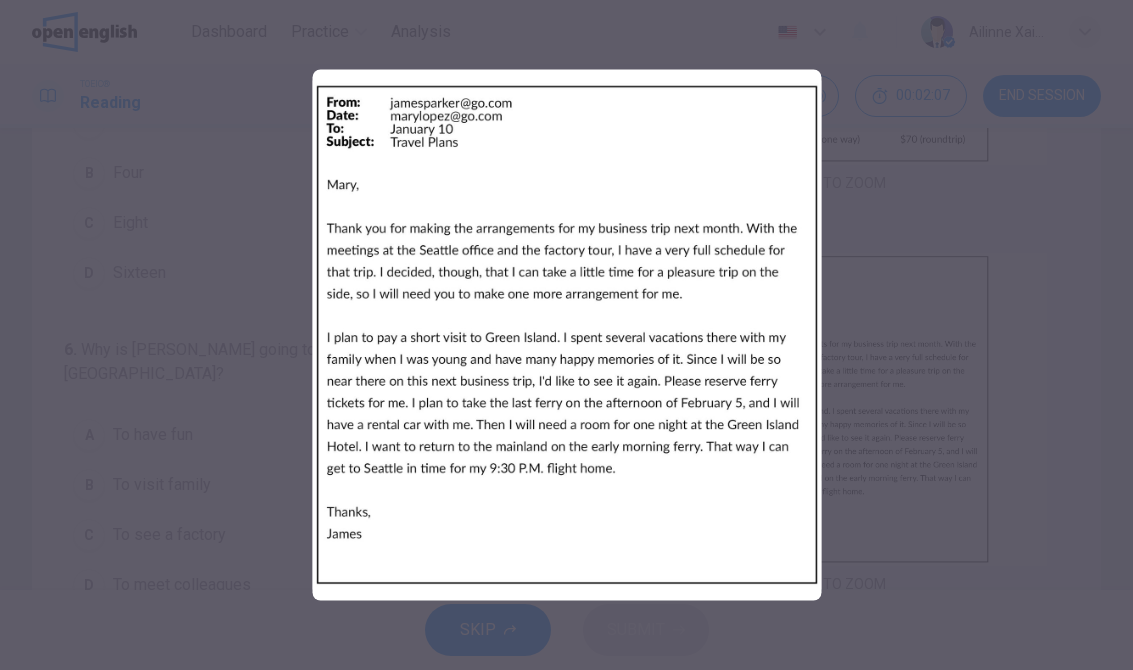 click at bounding box center (566, 335) 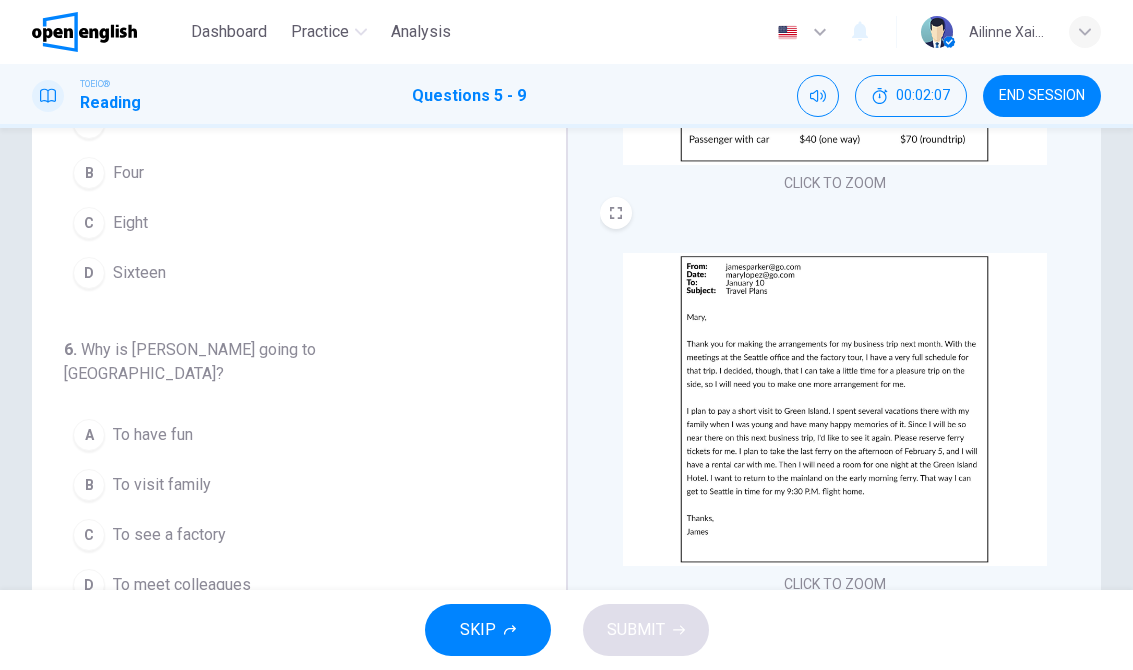 click on "Why is [PERSON_NAME] going to [GEOGRAPHIC_DATA]?" at bounding box center [190, 361] 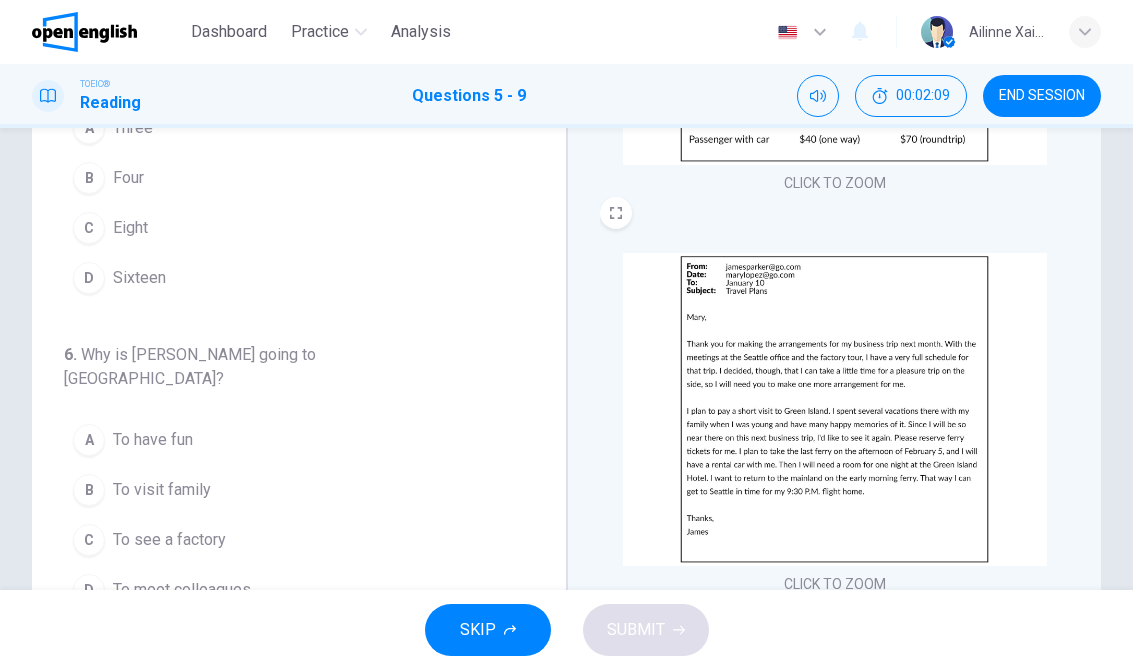 scroll, scrollTop: 0, scrollLeft: 0, axis: both 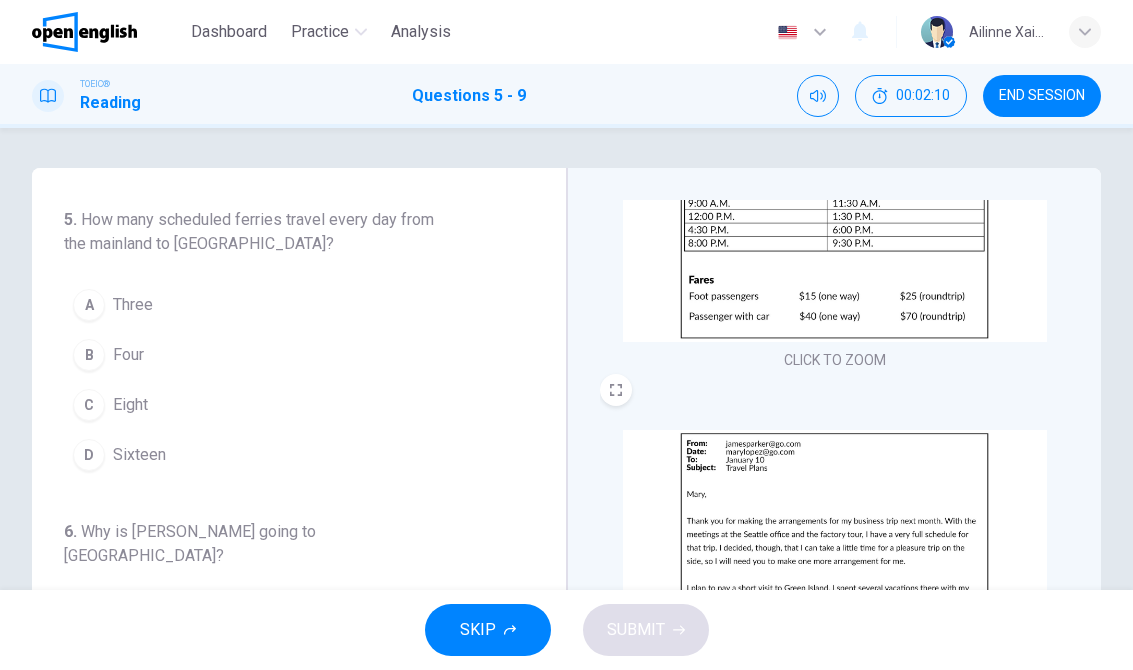 click on "Four" at bounding box center (128, 355) 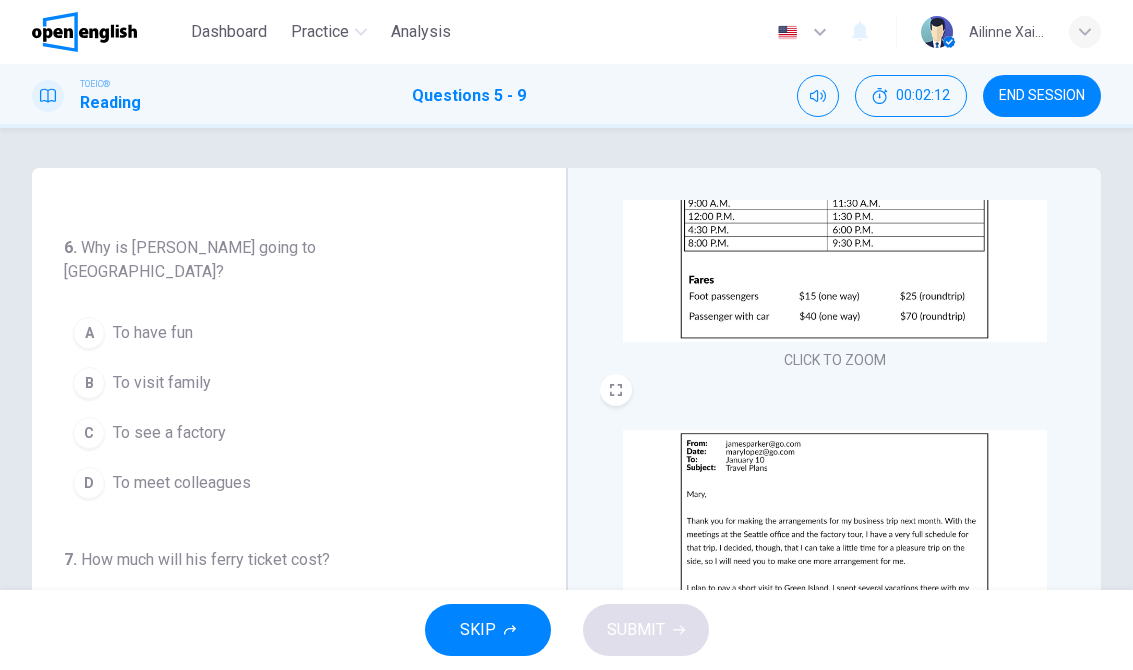 scroll, scrollTop: 288, scrollLeft: 0, axis: vertical 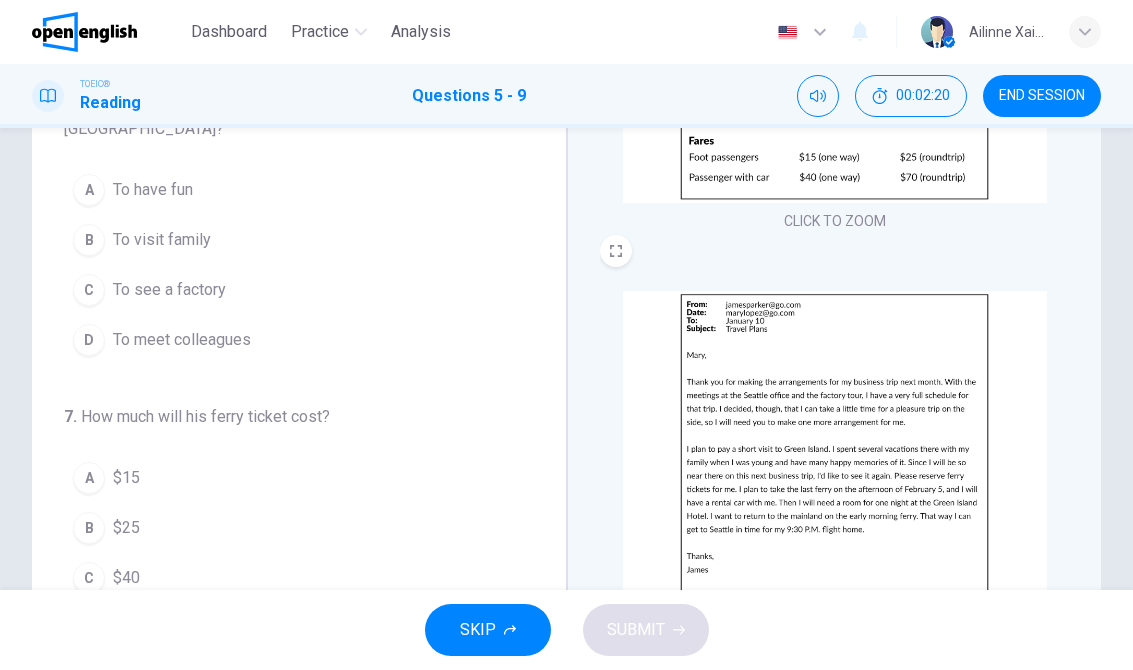 click on "CLICK TO ZOOM" at bounding box center (835, 463) 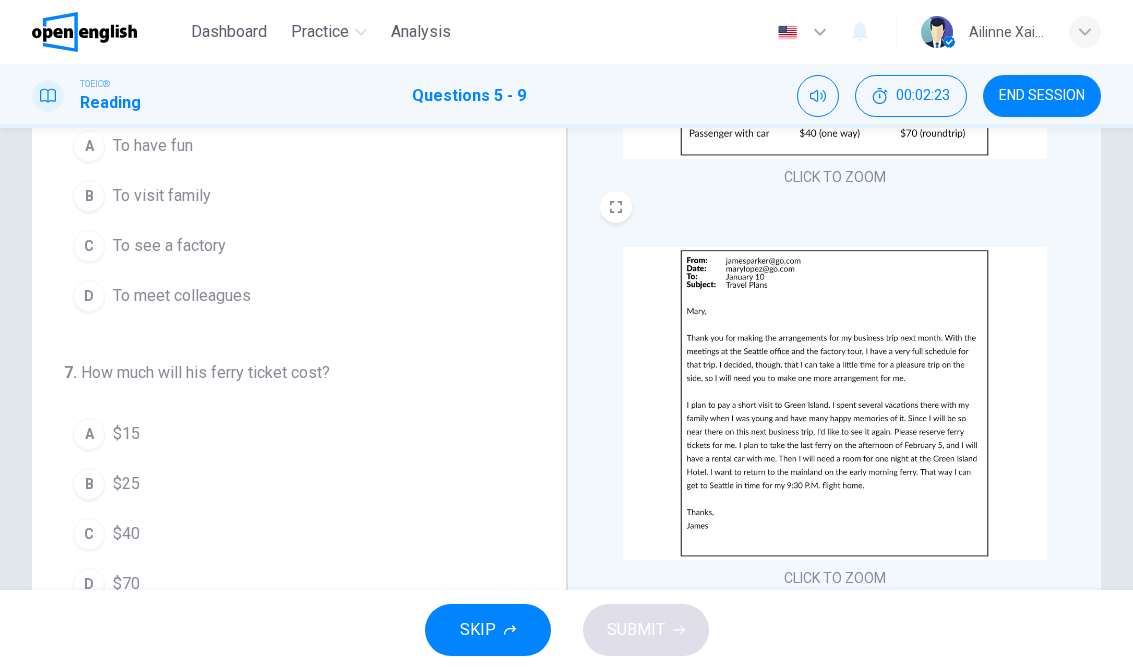 scroll, scrollTop: 186, scrollLeft: 0, axis: vertical 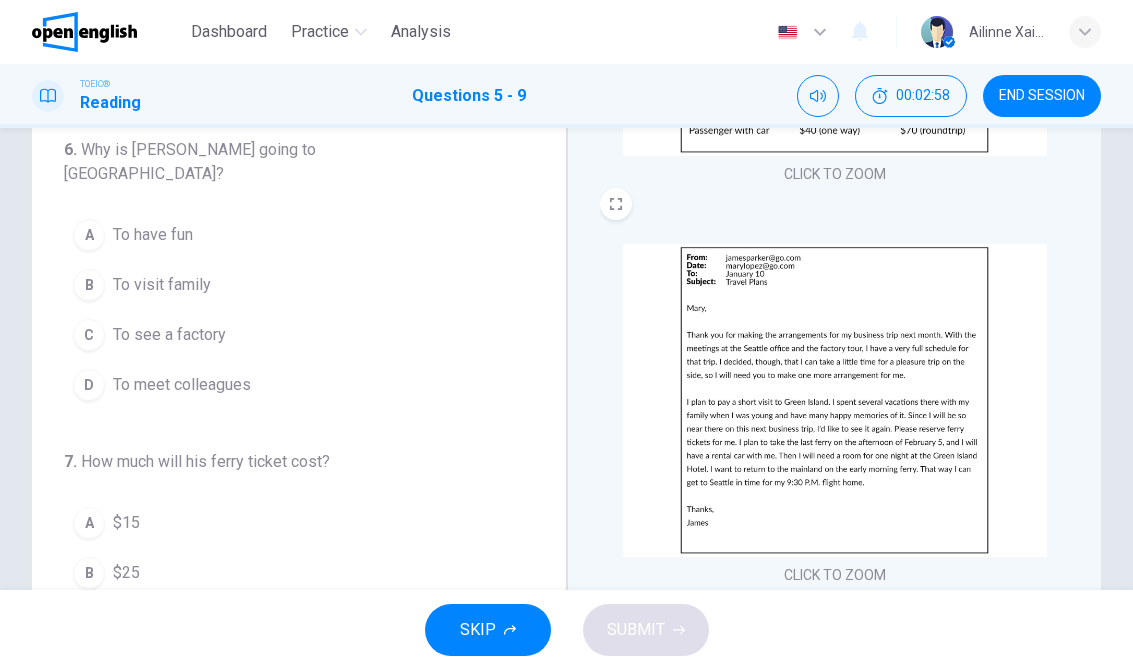 click on "C" at bounding box center (89, 335) 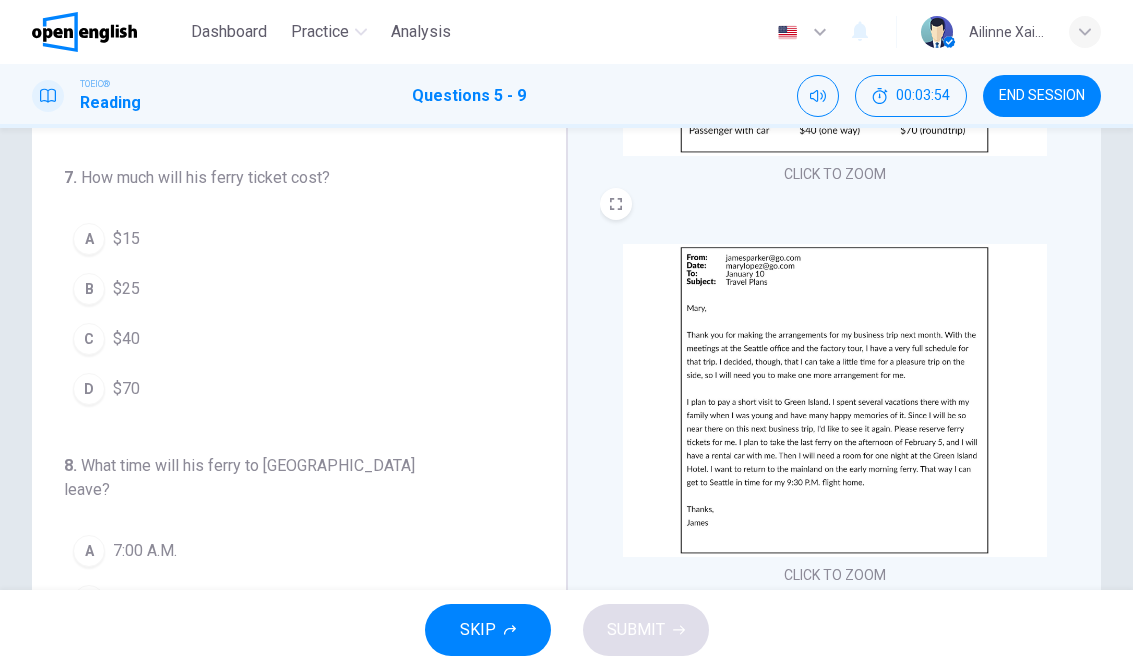 scroll, scrollTop: 481, scrollLeft: 0, axis: vertical 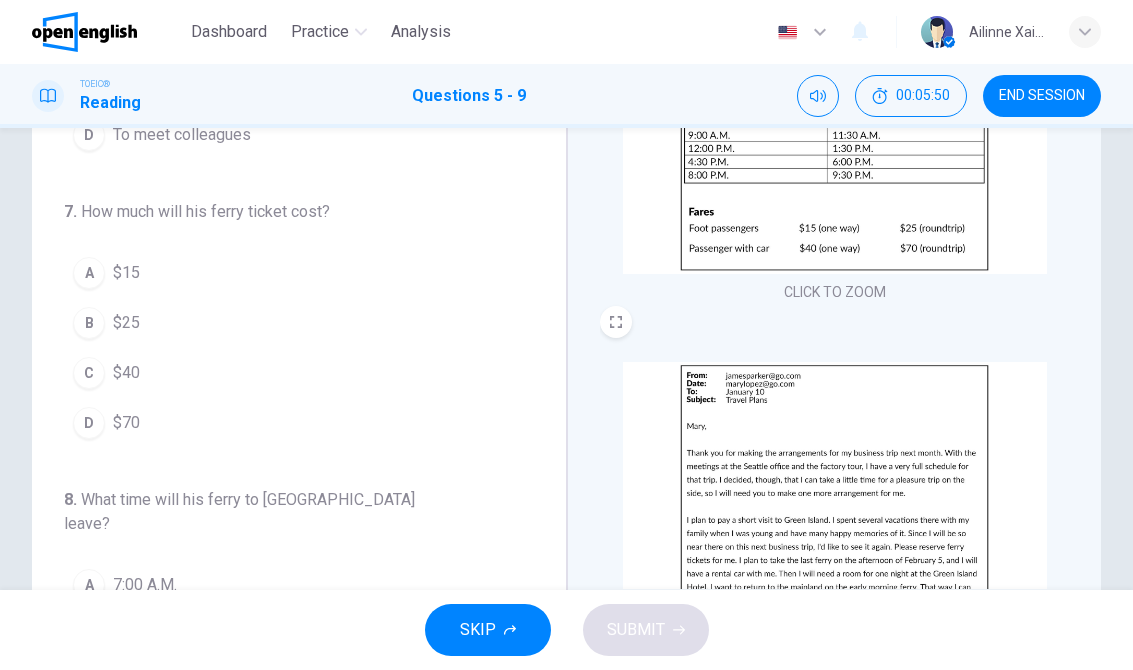 click on "D $70" at bounding box center (287, 423) 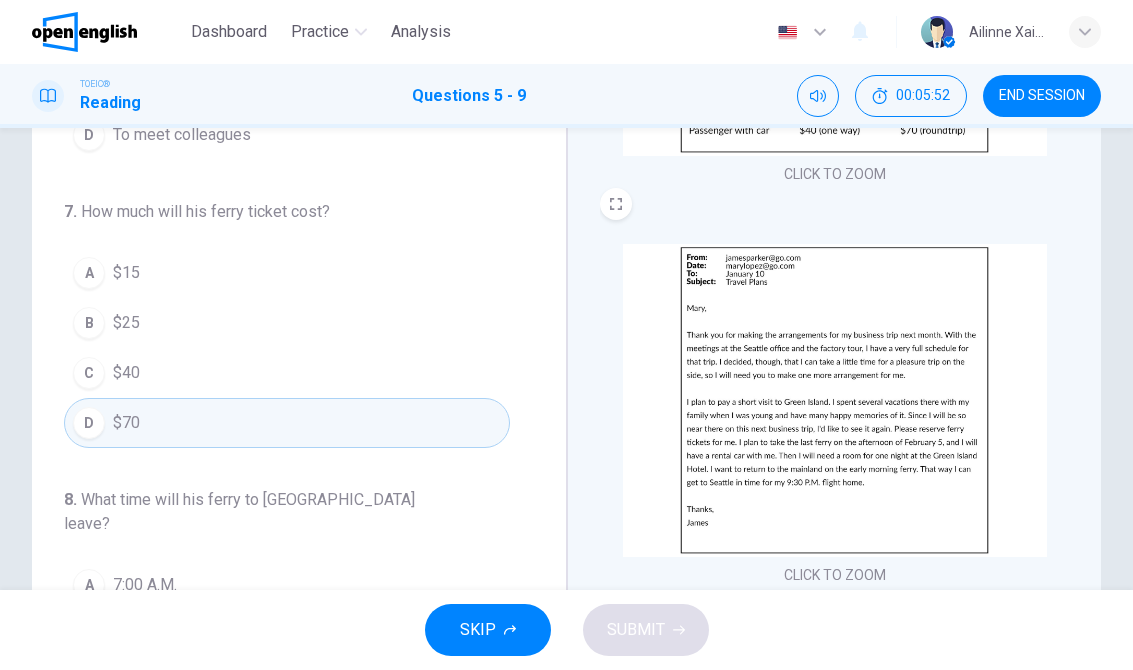 scroll, scrollTop: 227, scrollLeft: 0, axis: vertical 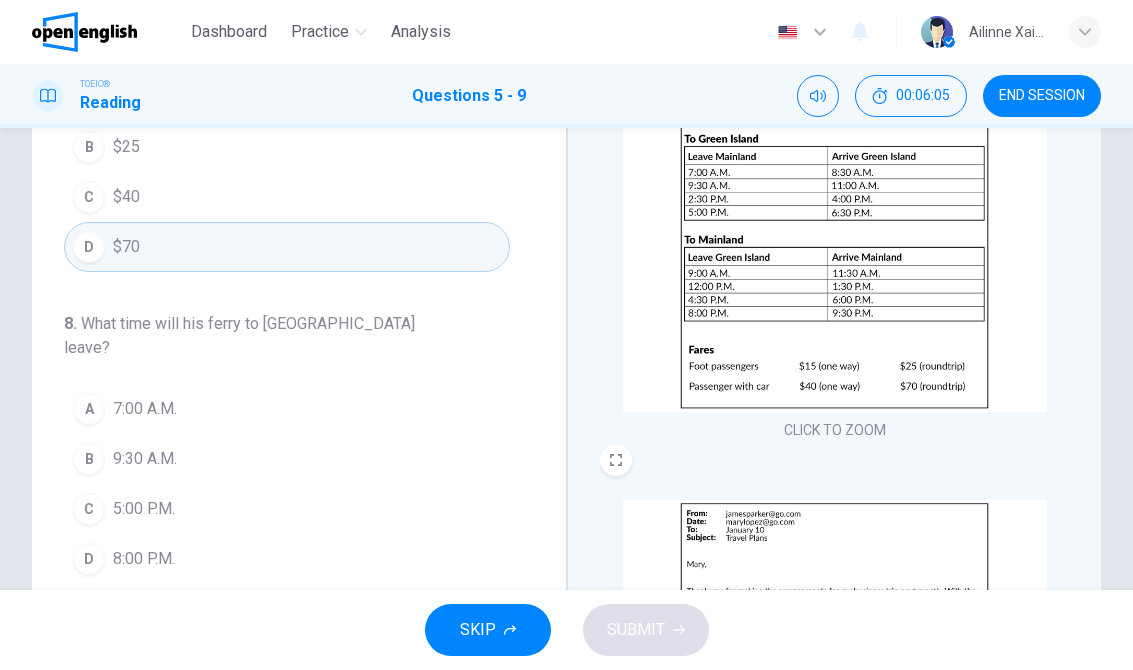 click on "5:00 P.M." at bounding box center (144, 509) 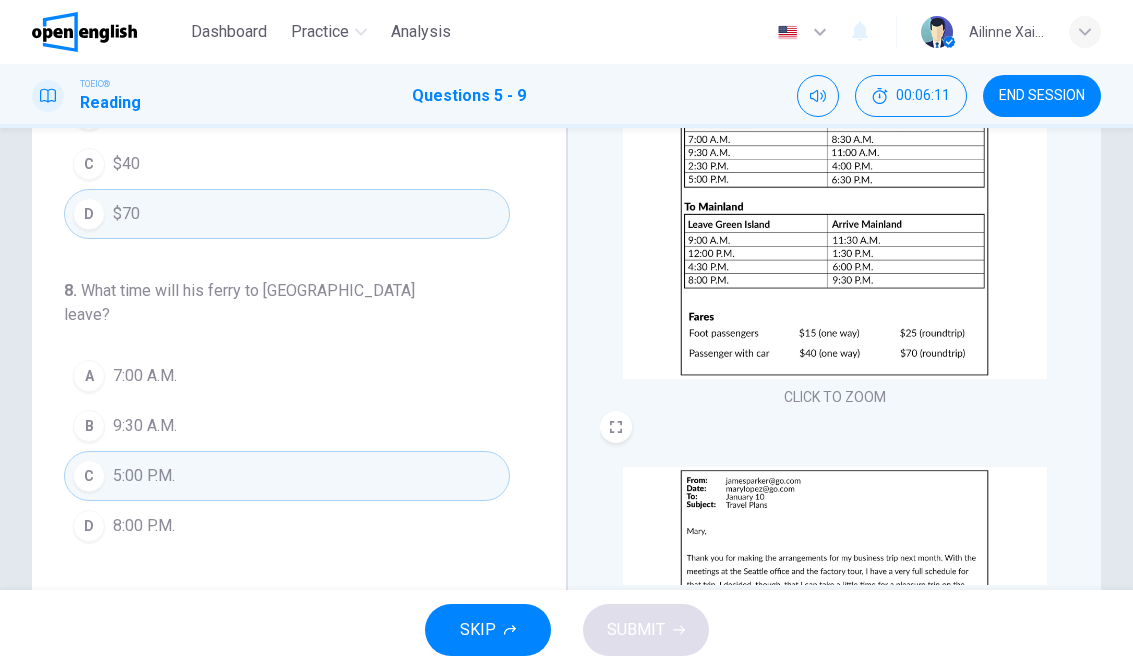 scroll, scrollTop: 191, scrollLeft: 0, axis: vertical 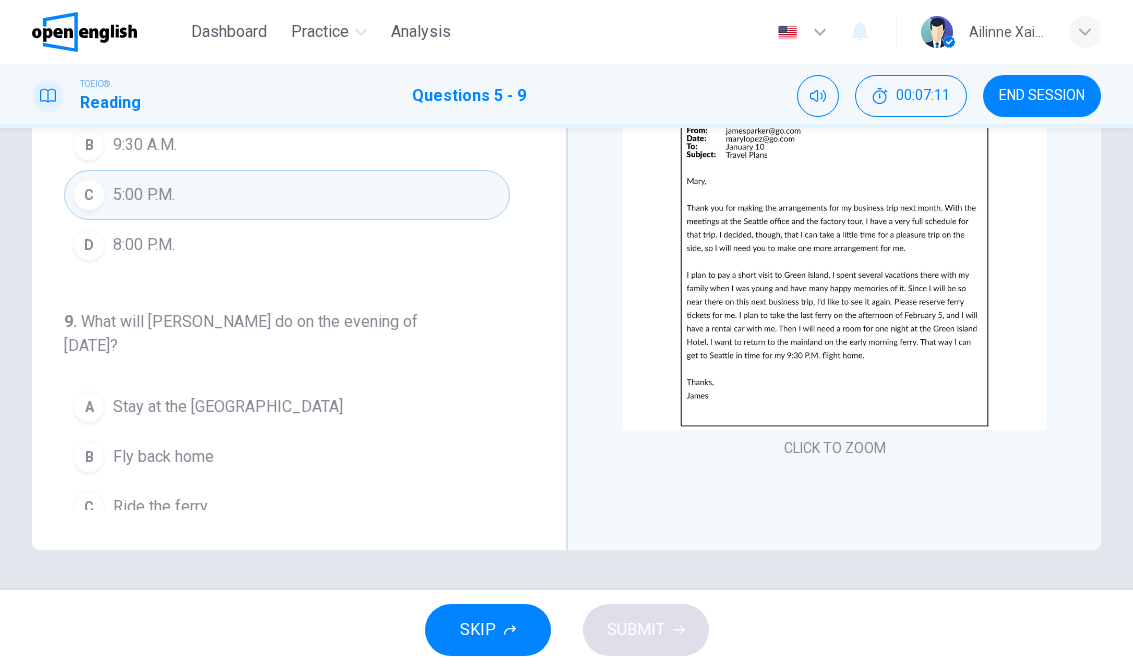 click on "CLICK TO ZOOM CLICK TO ZOOM" at bounding box center (834, 202) 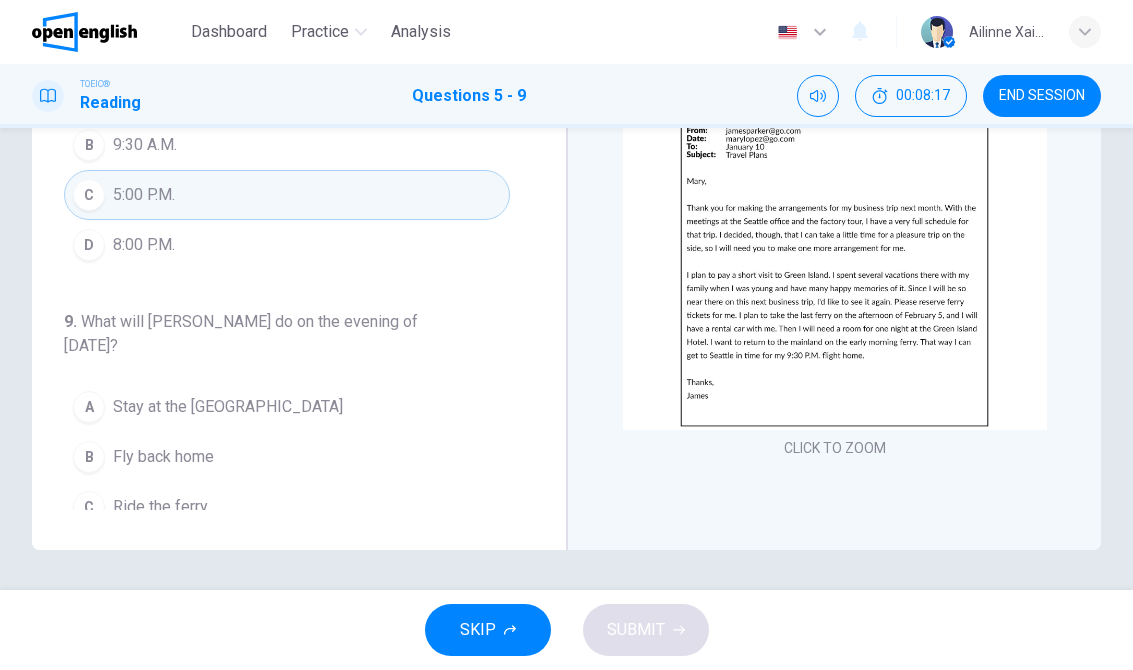 click on "B Fly back home" at bounding box center [287, 457] 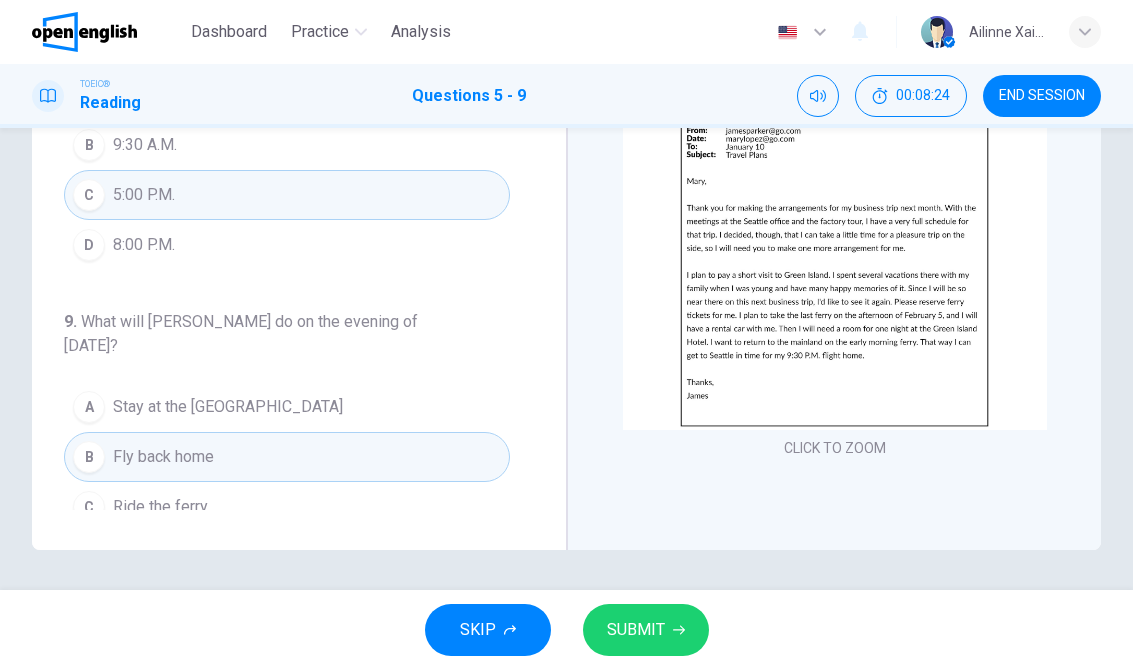 click on "C Ride the ferry" at bounding box center [287, 507] 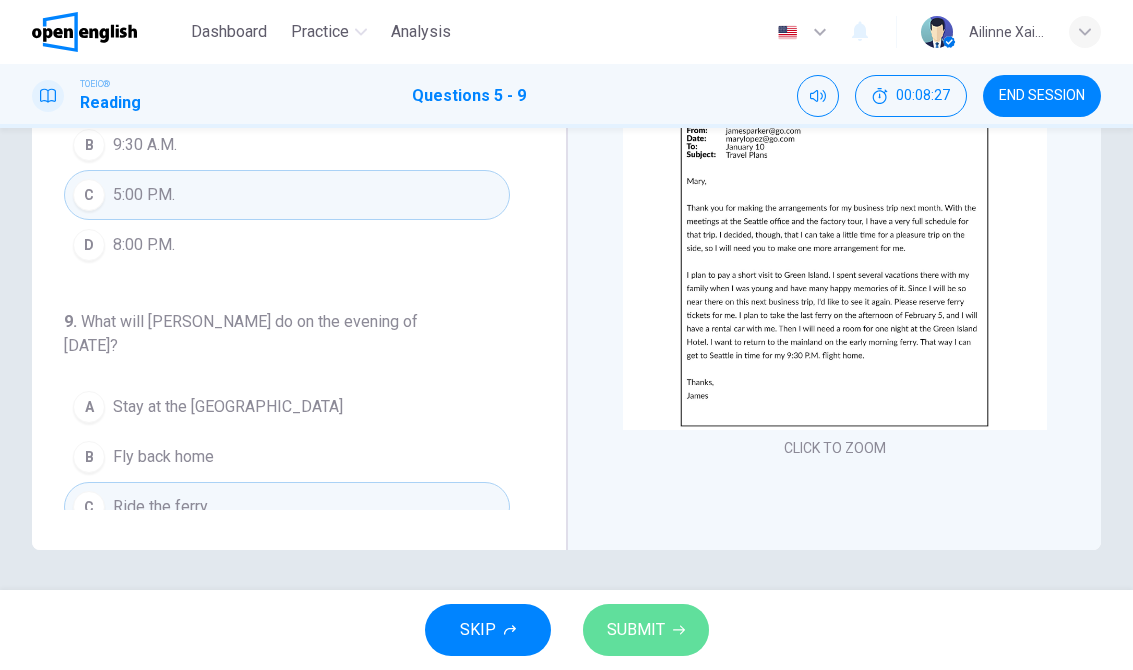 click on "SUBMIT" at bounding box center [636, 630] 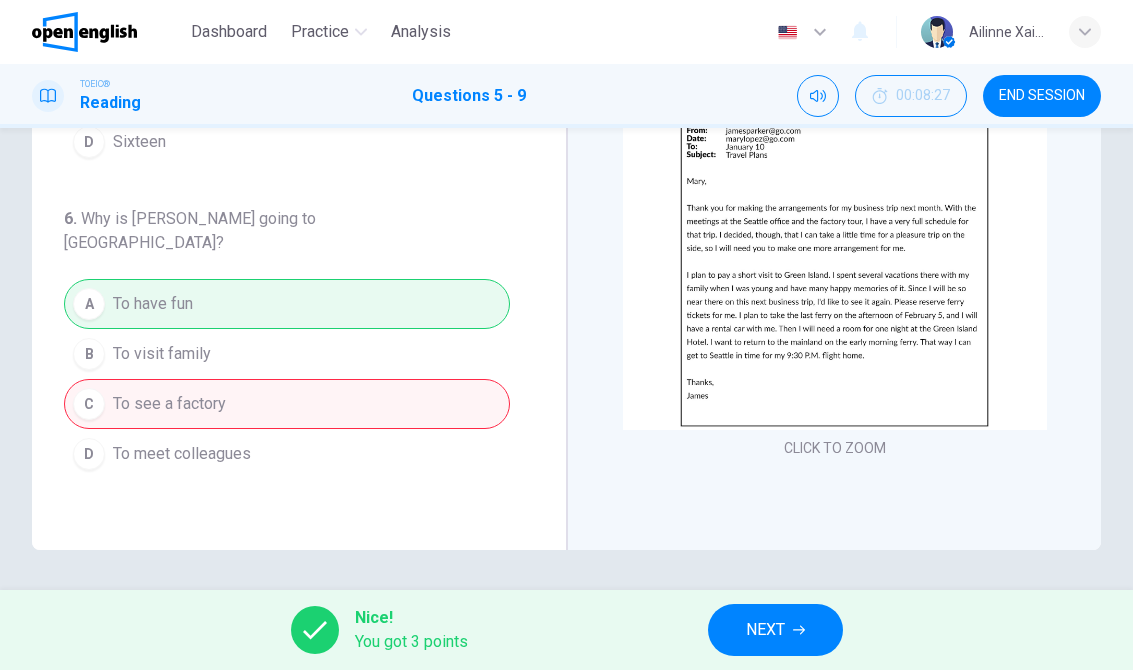 scroll, scrollTop: 0, scrollLeft: 0, axis: both 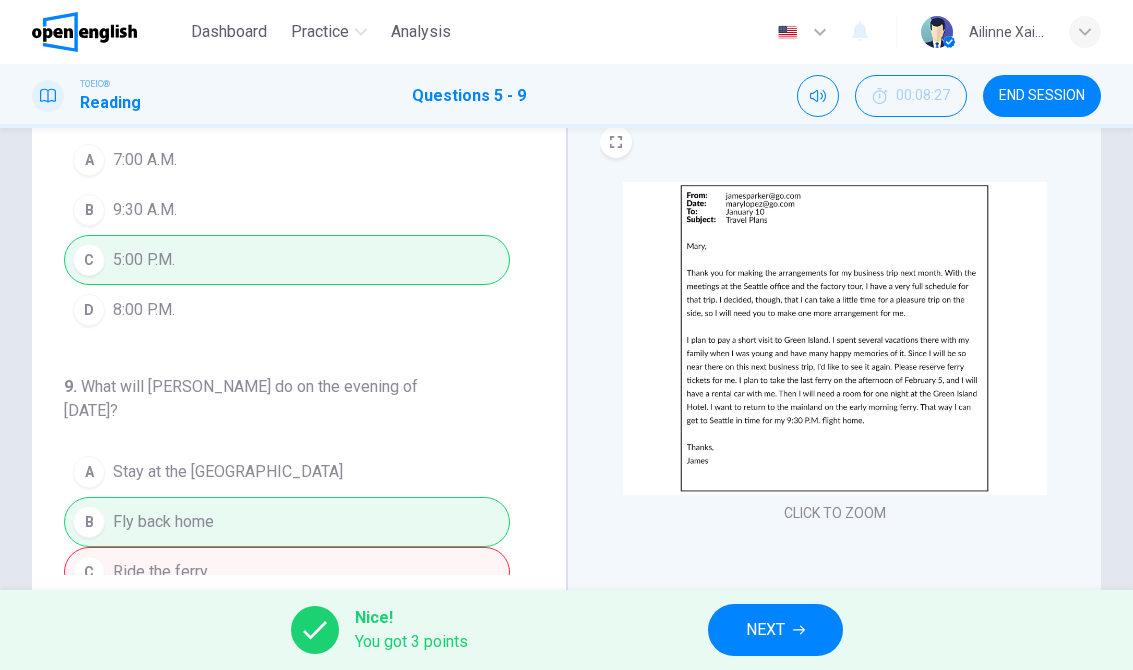 click on "NEXT" at bounding box center (775, 630) 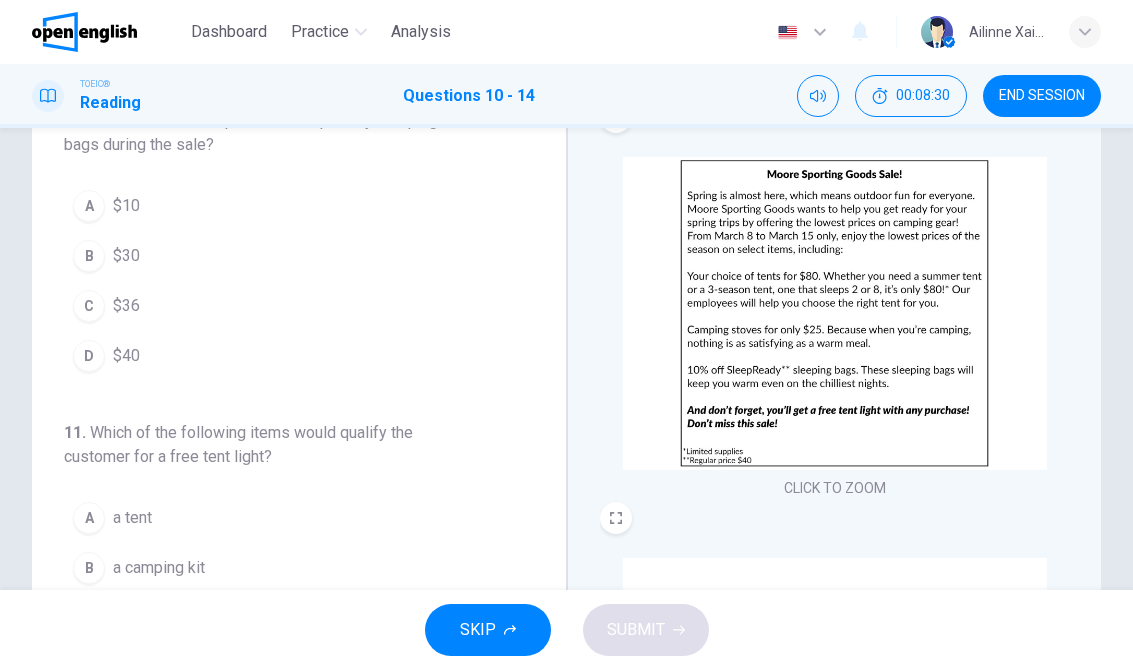 scroll, scrollTop: 103, scrollLeft: 0, axis: vertical 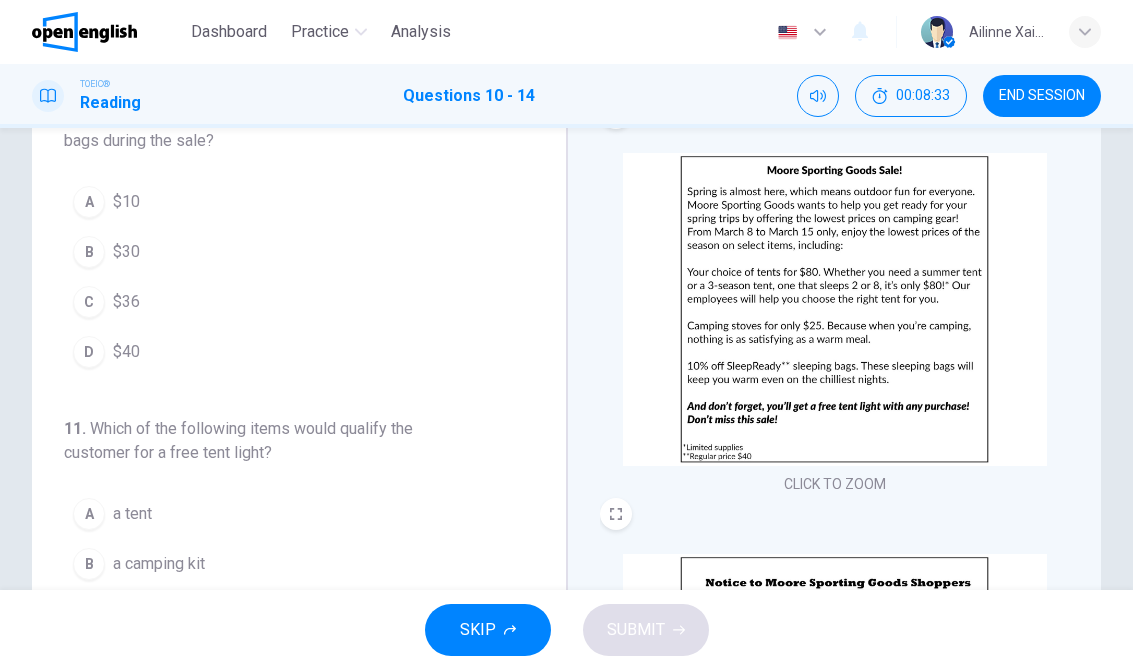 click at bounding box center [835, 309] 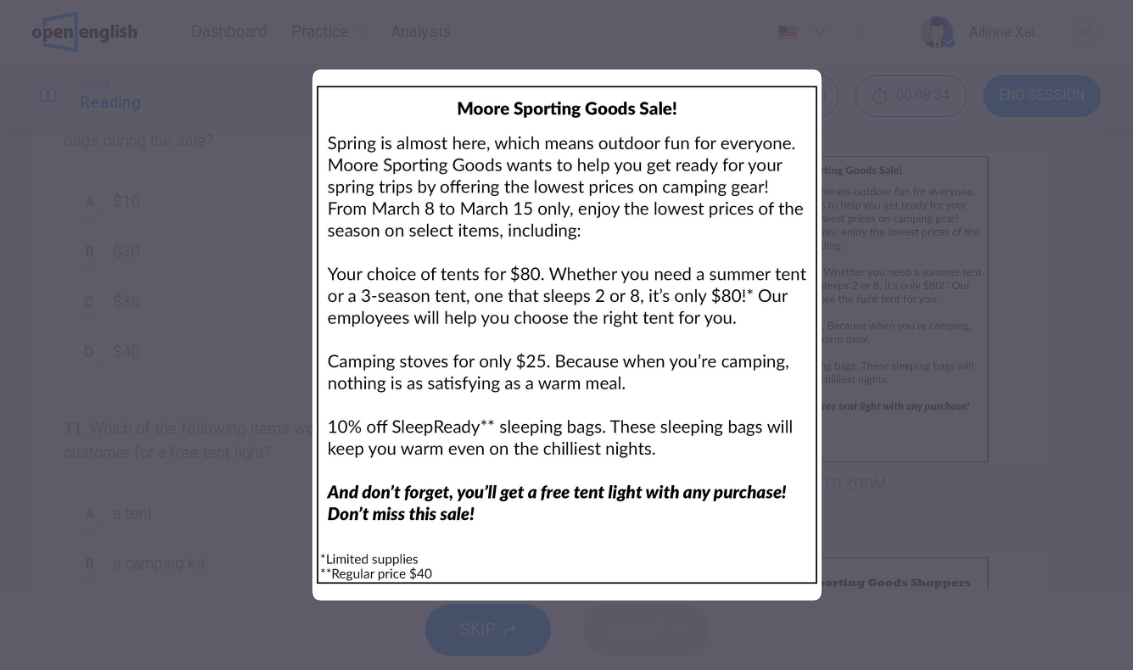 click at bounding box center [566, 335] 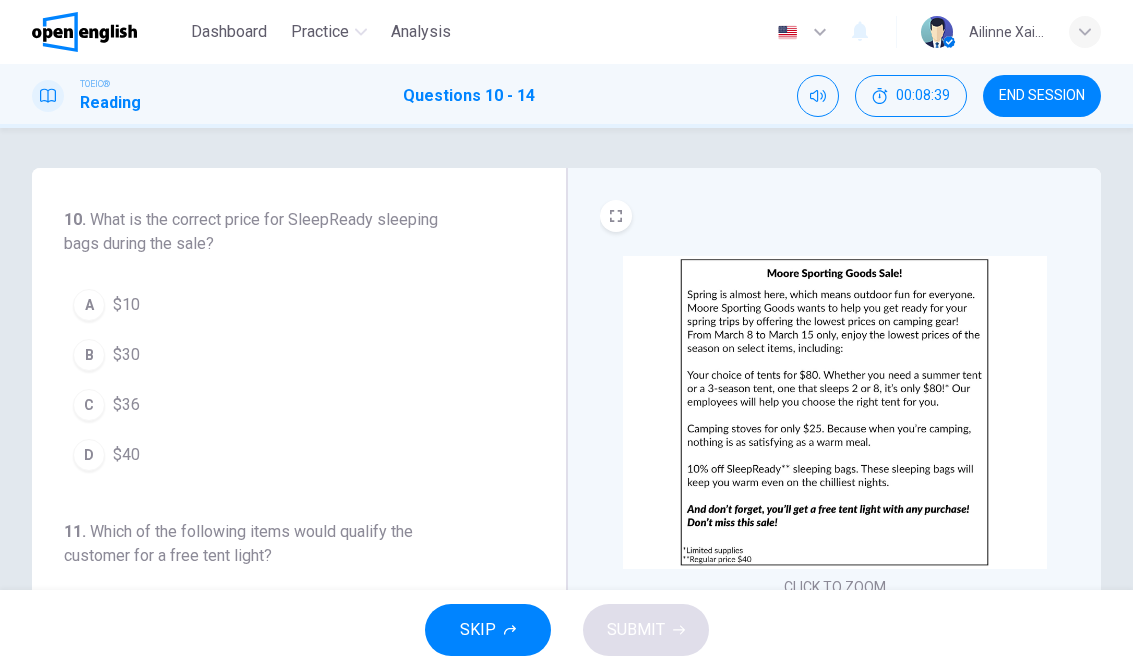 scroll, scrollTop: 0, scrollLeft: 0, axis: both 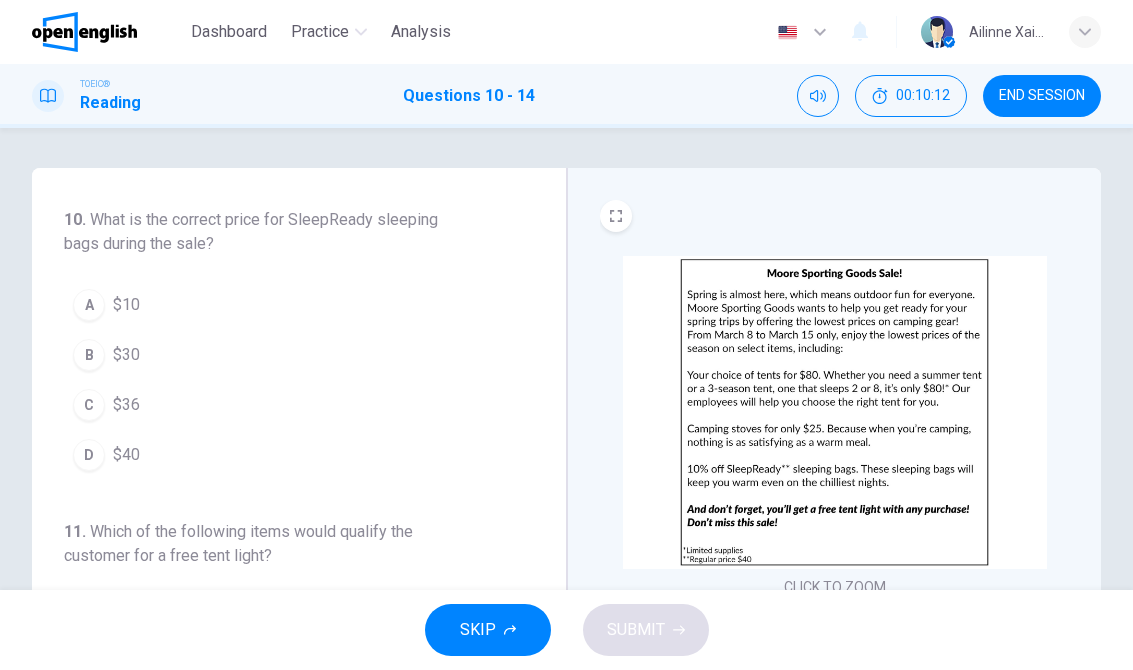 click on "D $40" at bounding box center [287, 455] 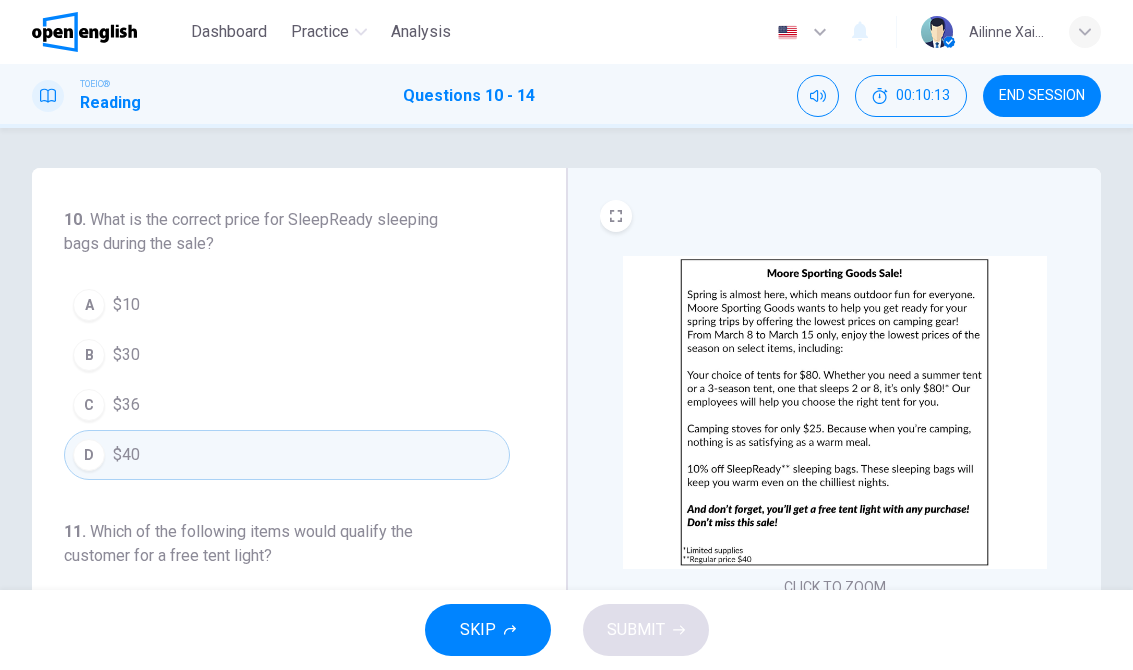 click on "C $36" at bounding box center (287, 405) 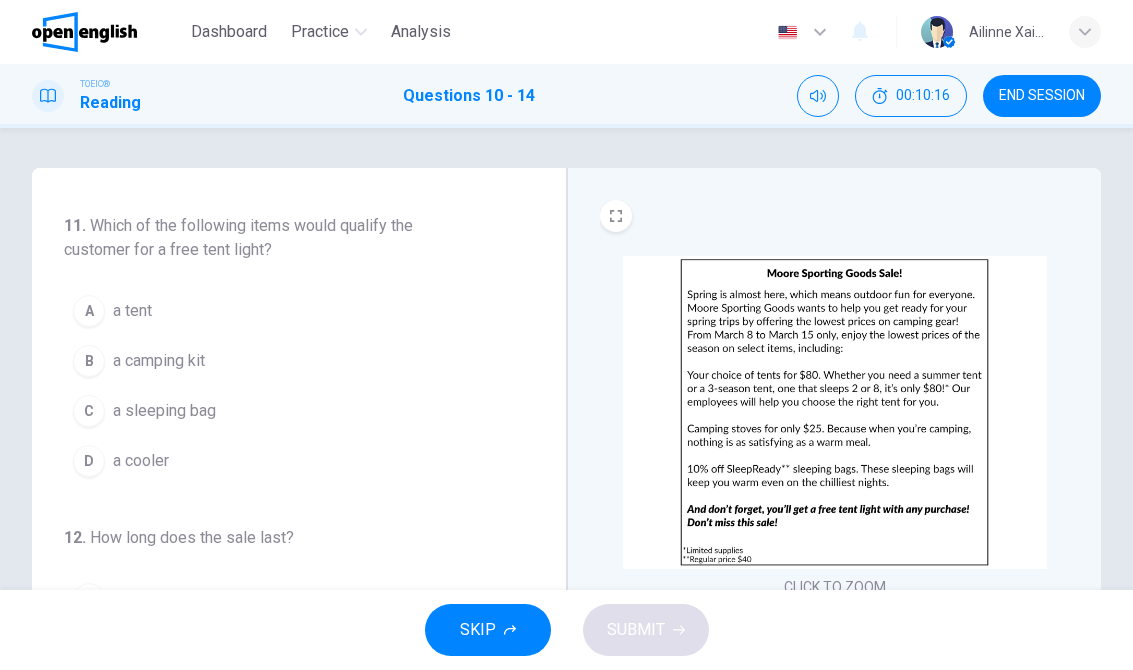 scroll, scrollTop: 304, scrollLeft: 0, axis: vertical 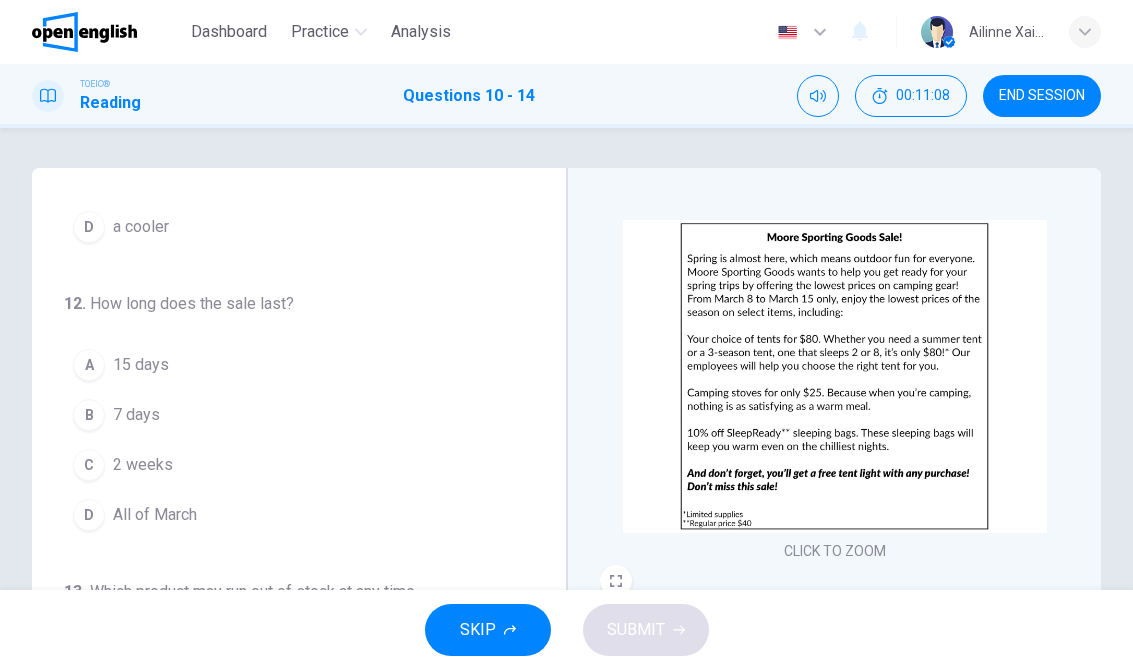 click on "B 7 days" at bounding box center (287, 415) 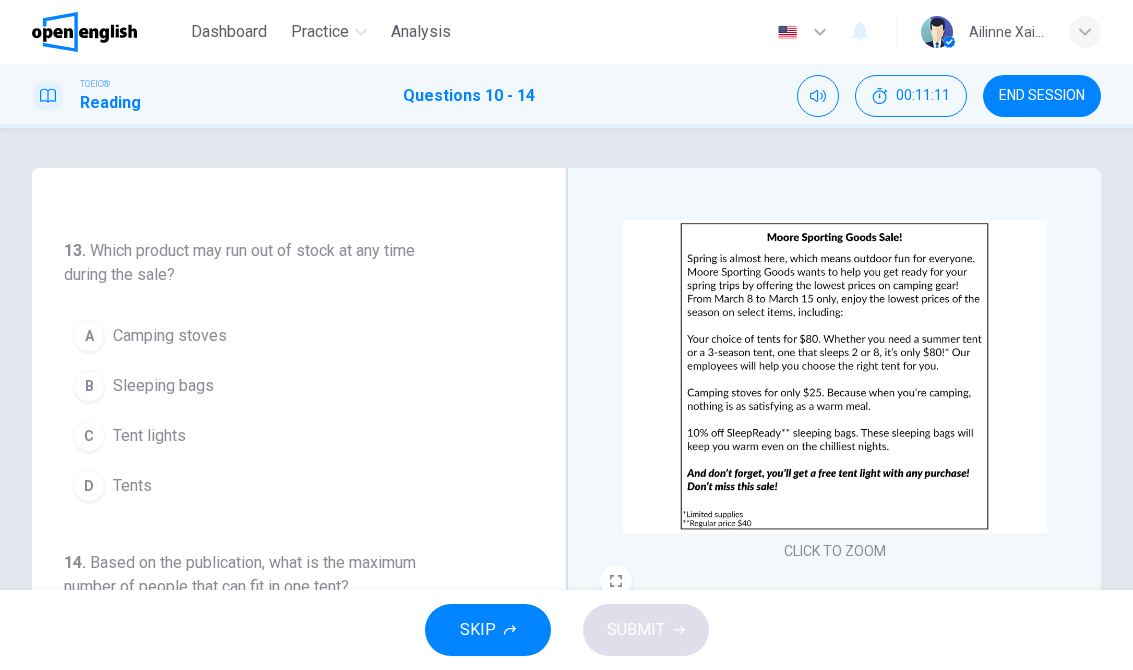scroll, scrollTop: 881, scrollLeft: 0, axis: vertical 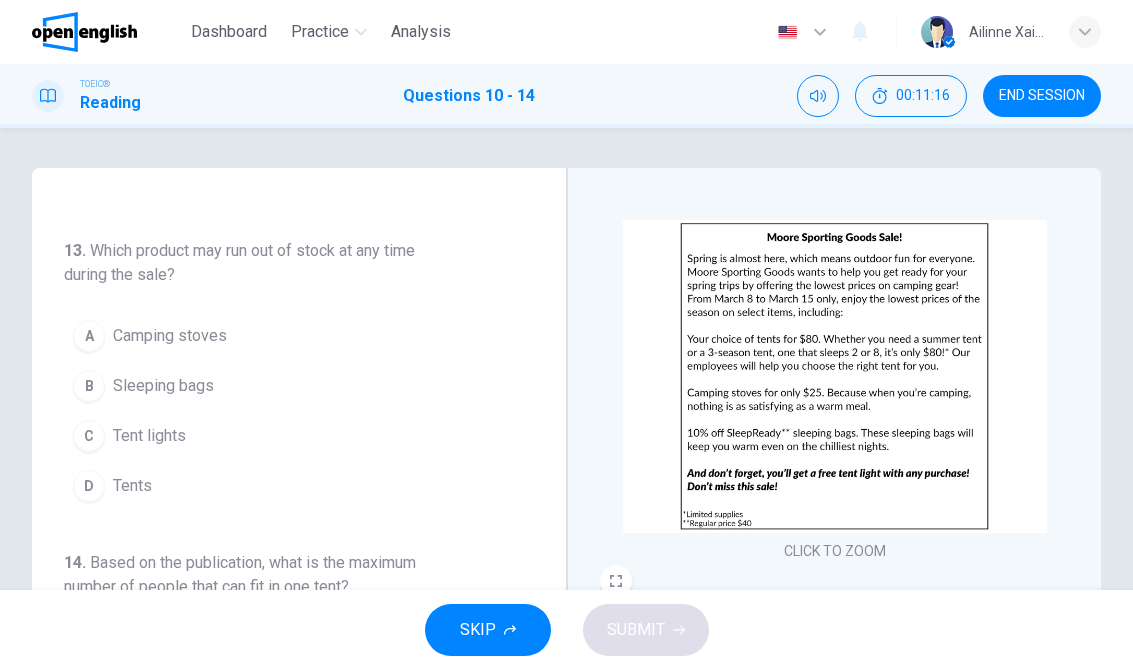 click on "B Sleeping bags" at bounding box center (287, 386) 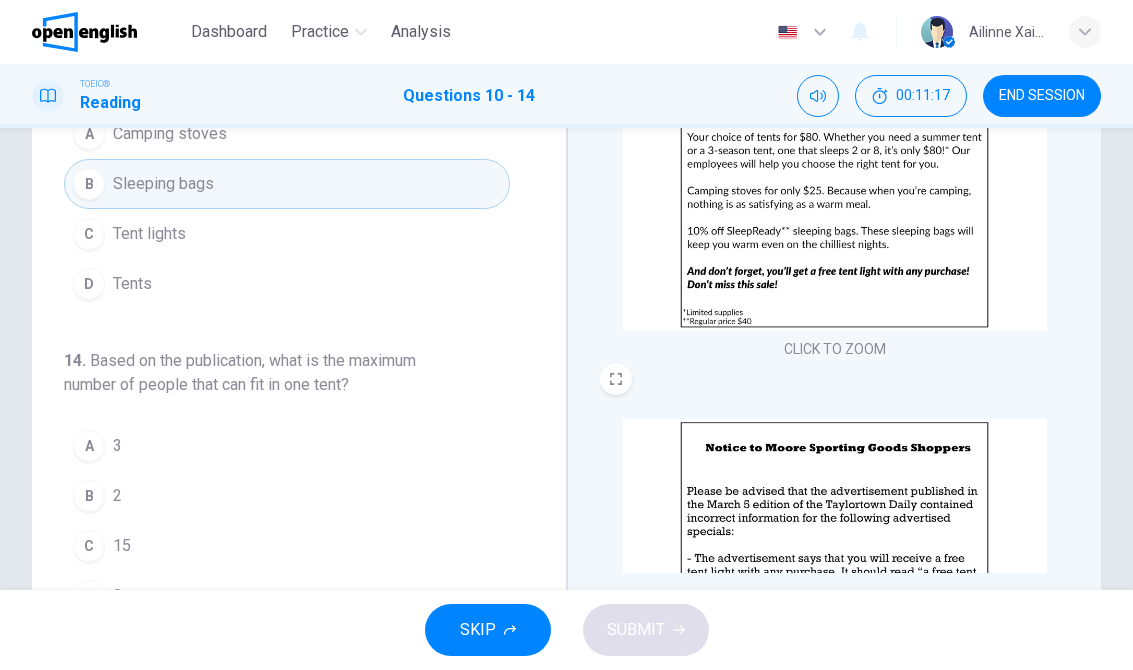 scroll, scrollTop: 268, scrollLeft: 0, axis: vertical 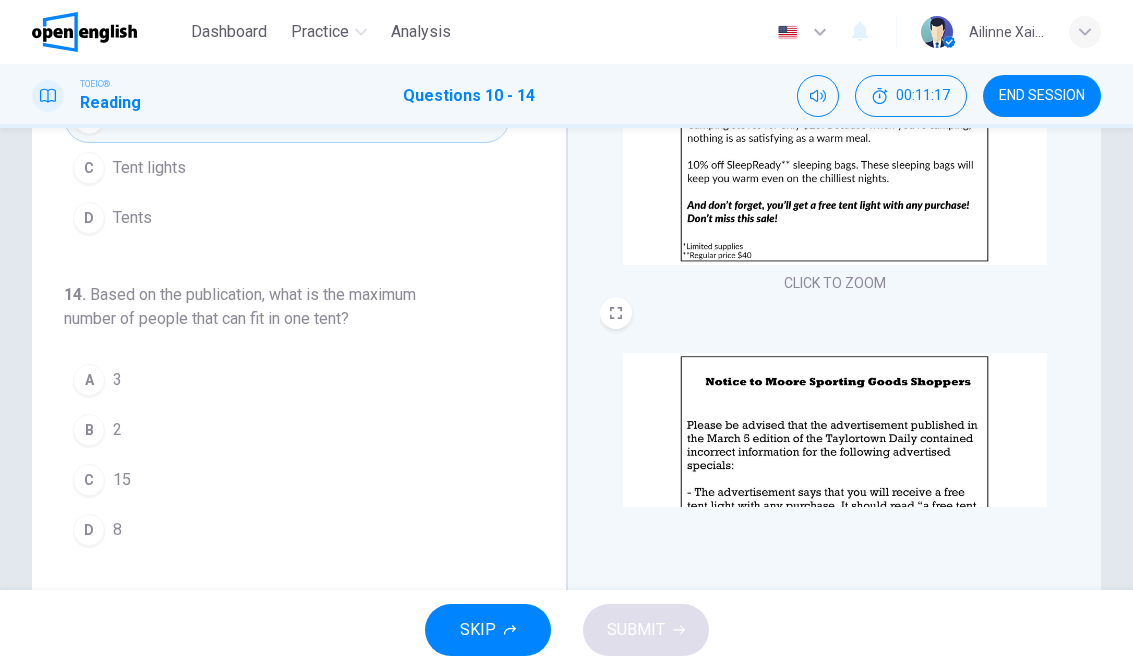 click on "A 3" at bounding box center (287, 380) 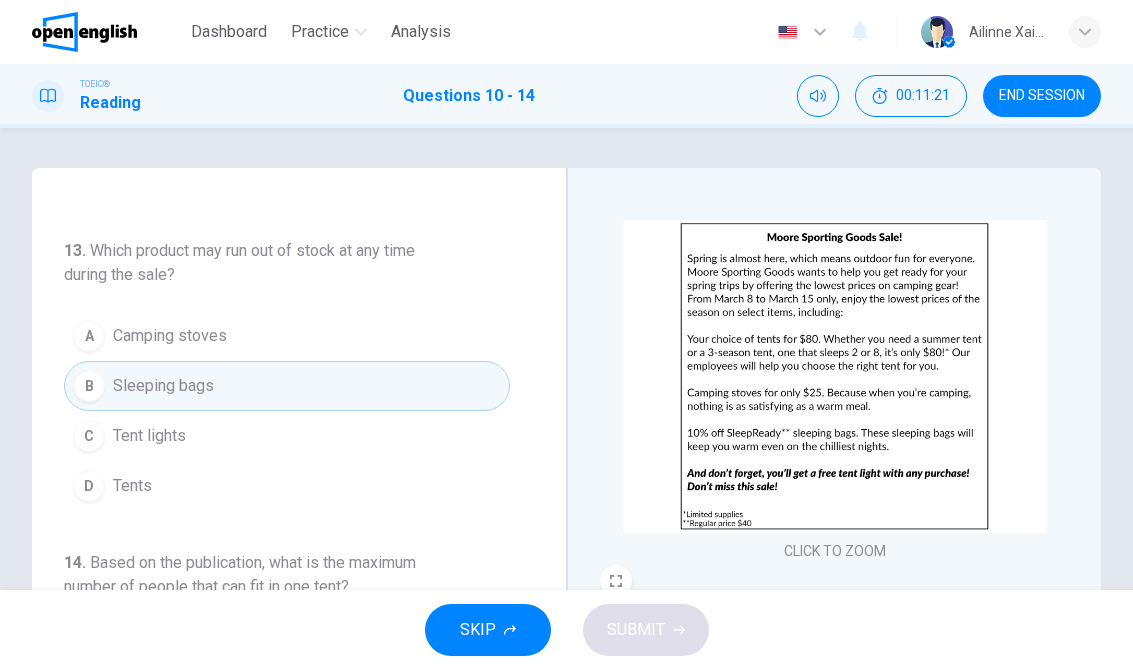 scroll, scrollTop: 0, scrollLeft: 0, axis: both 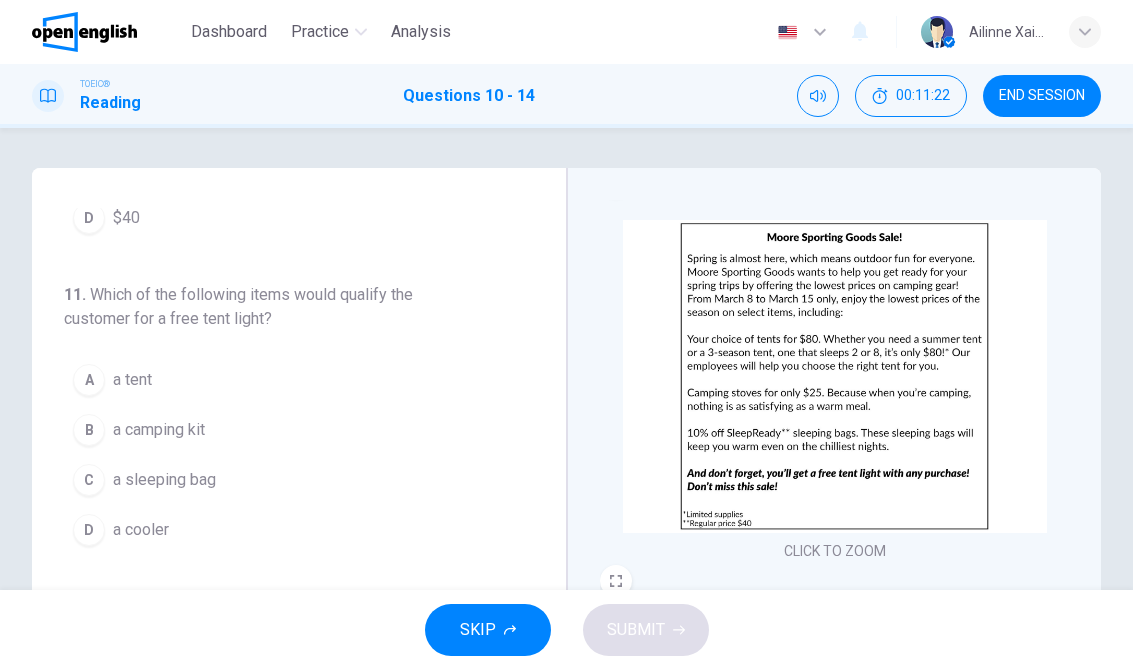 click on "A a tent" at bounding box center [287, 380] 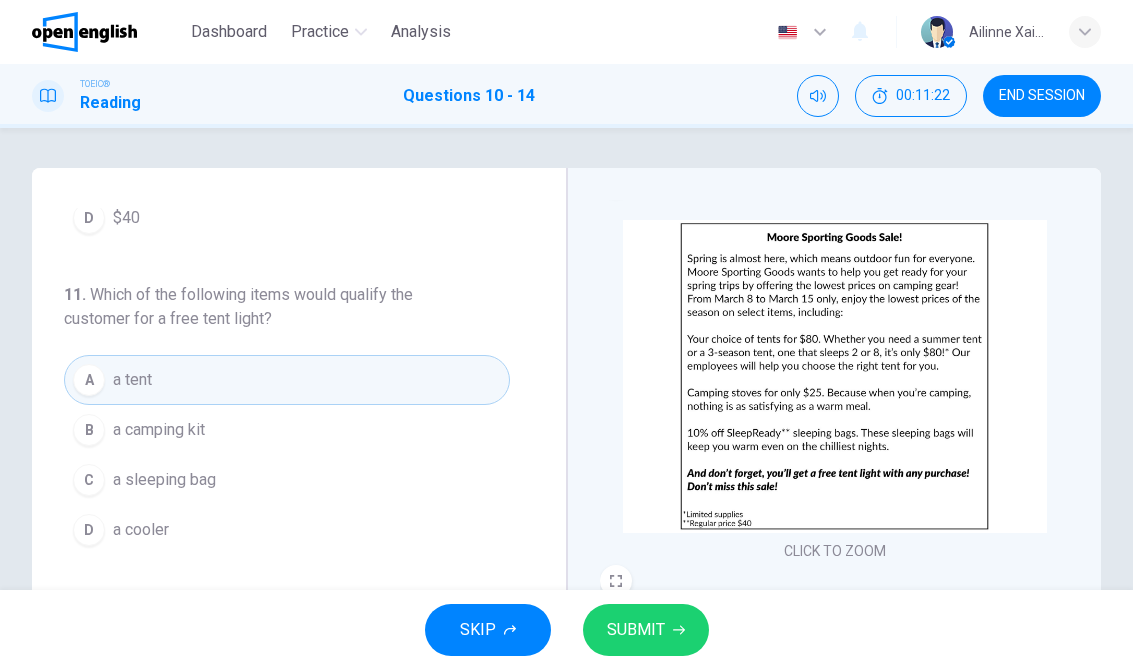 click on "SUBMIT" at bounding box center (646, 630) 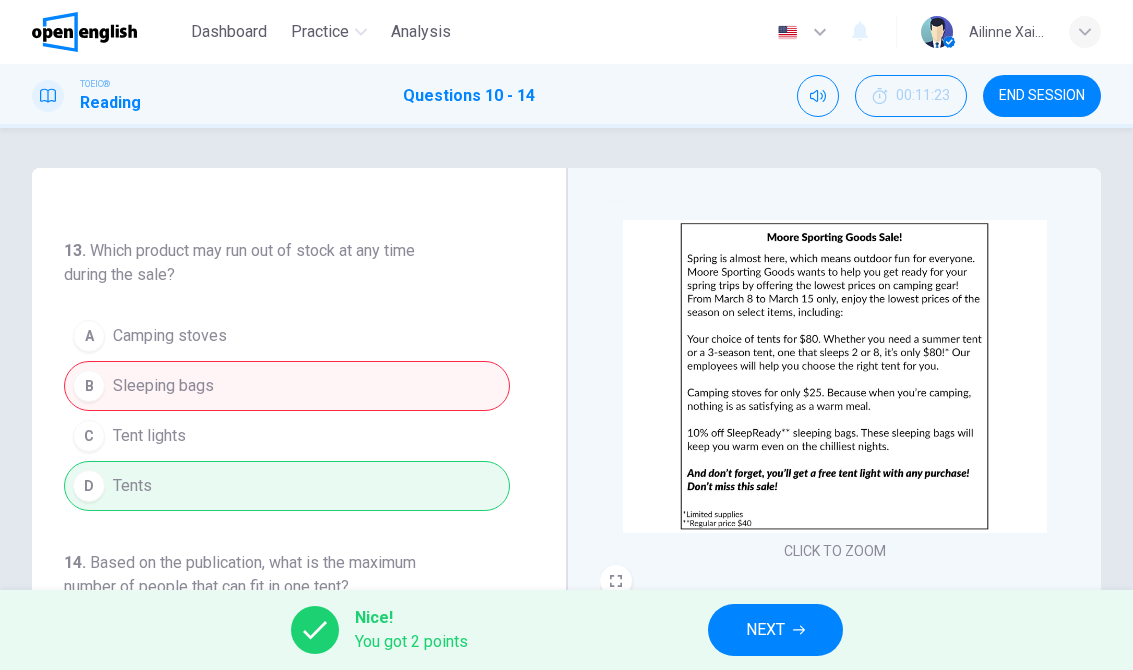 scroll, scrollTop: 881, scrollLeft: 0, axis: vertical 